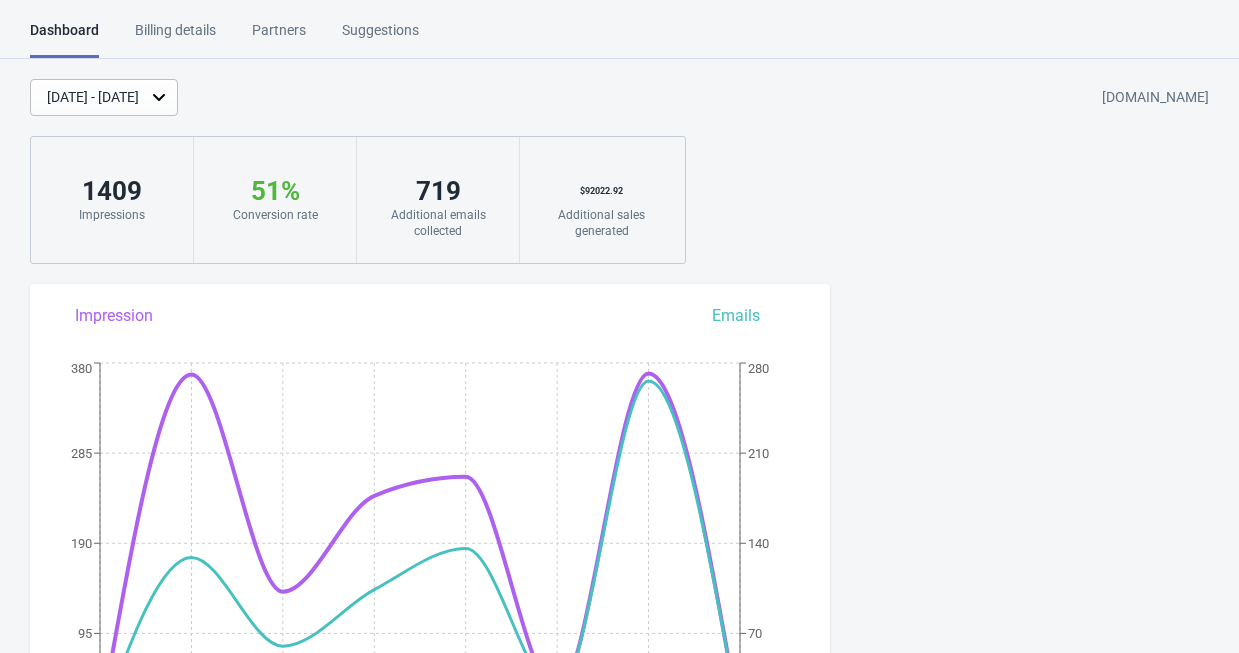 scroll, scrollTop: 312, scrollLeft: 0, axis: vertical 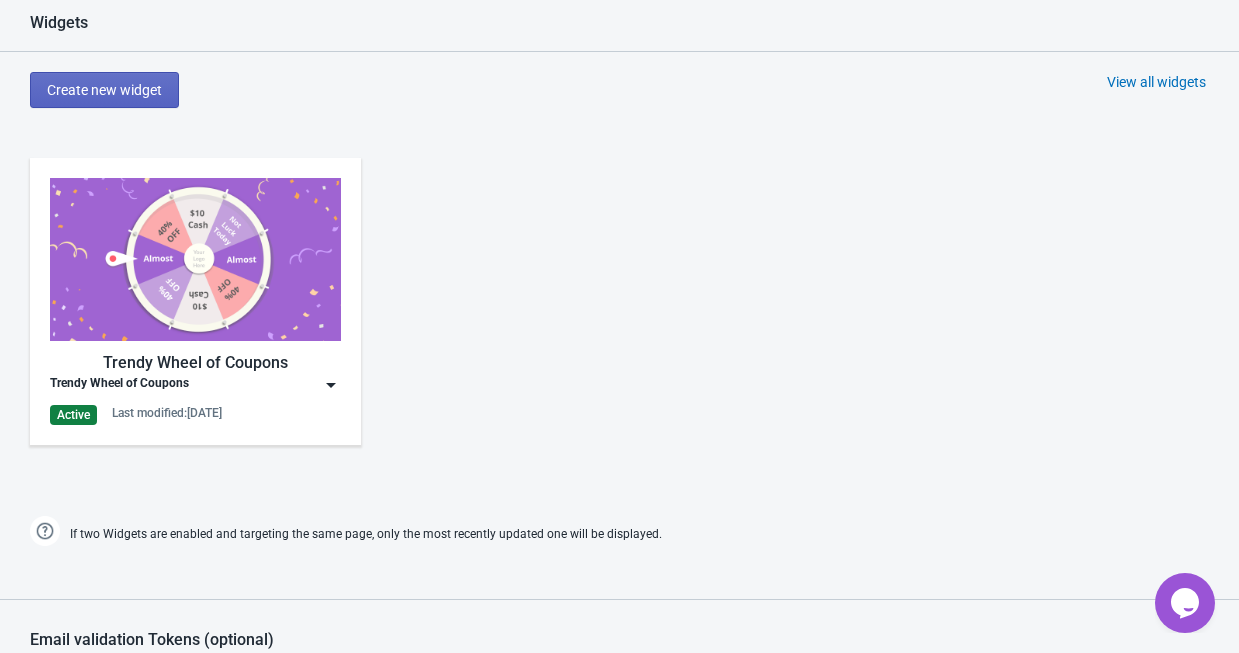 click on "Trendy Wheel of Coupons" at bounding box center [195, 363] 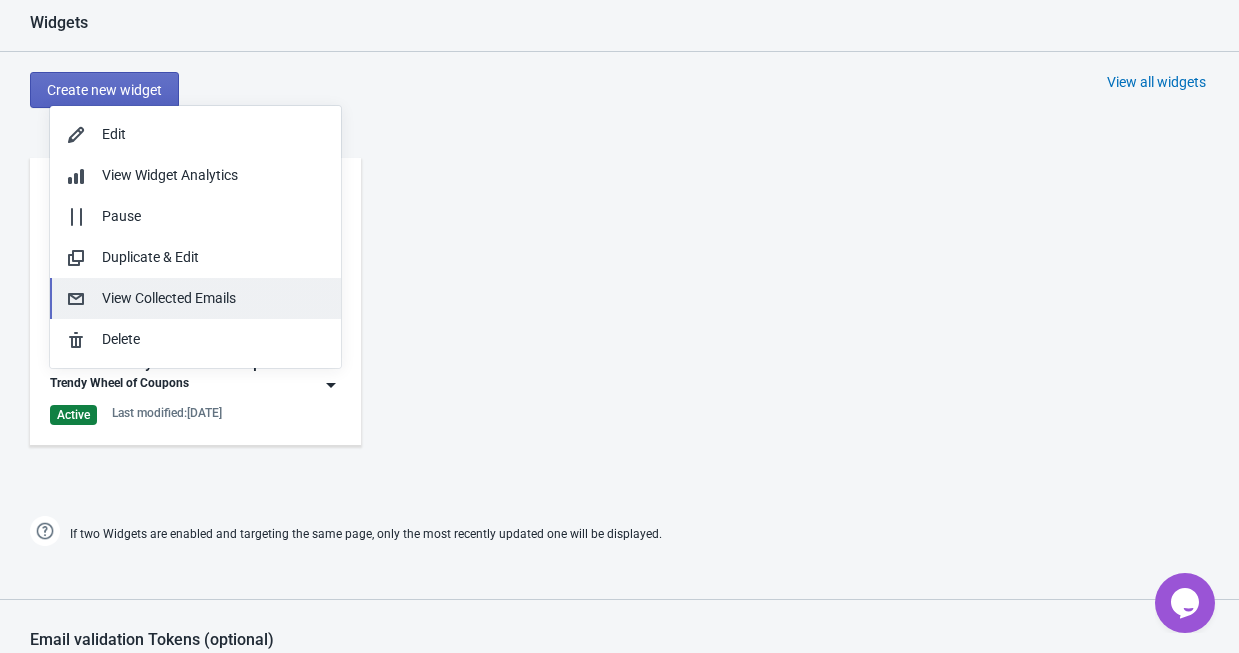 click on "View Collected Emails" at bounding box center (213, 298) 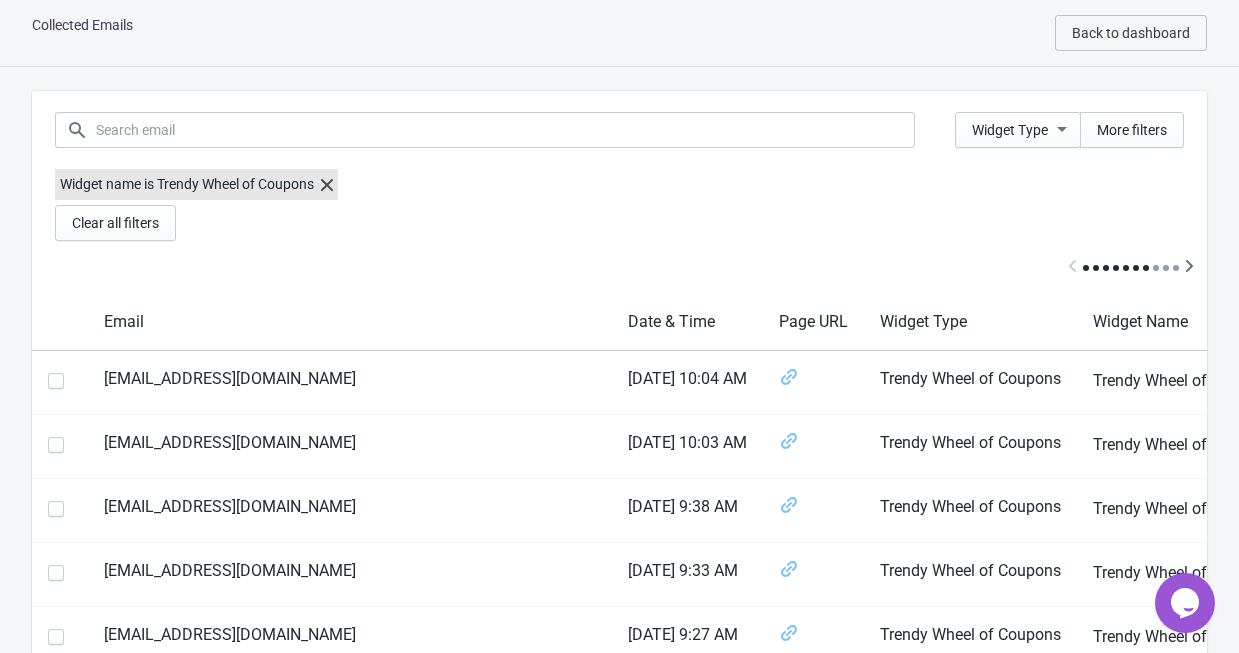 scroll, scrollTop: 0, scrollLeft: 0, axis: both 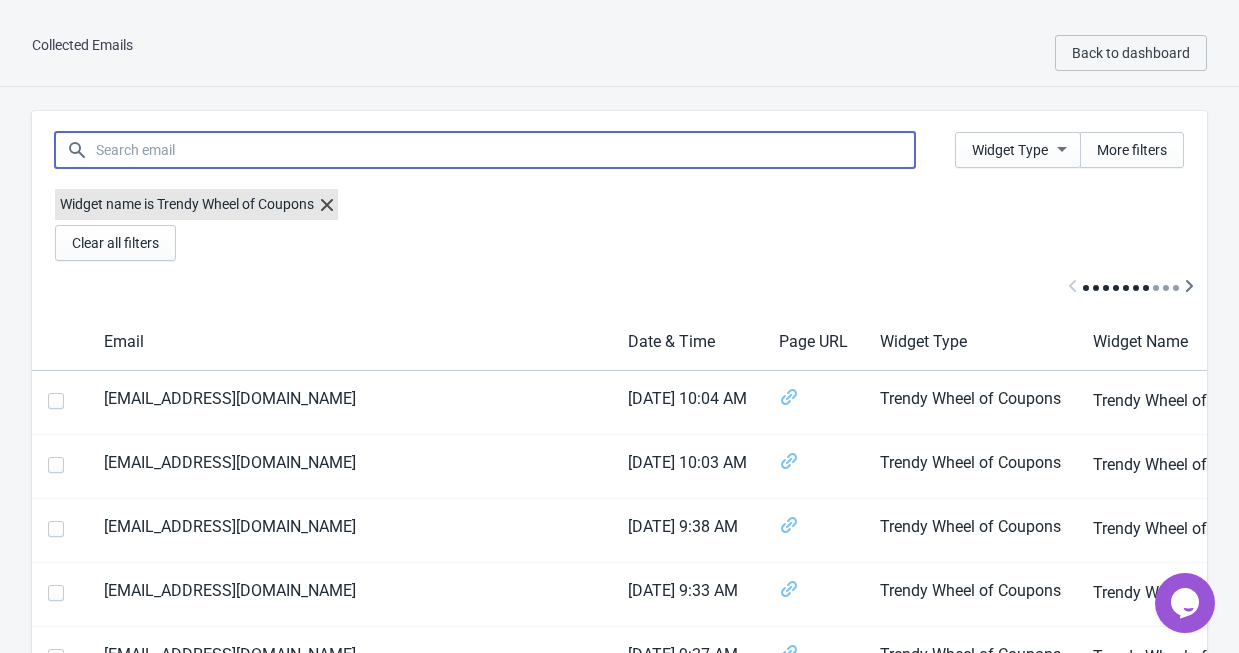 click at bounding box center (505, 150) 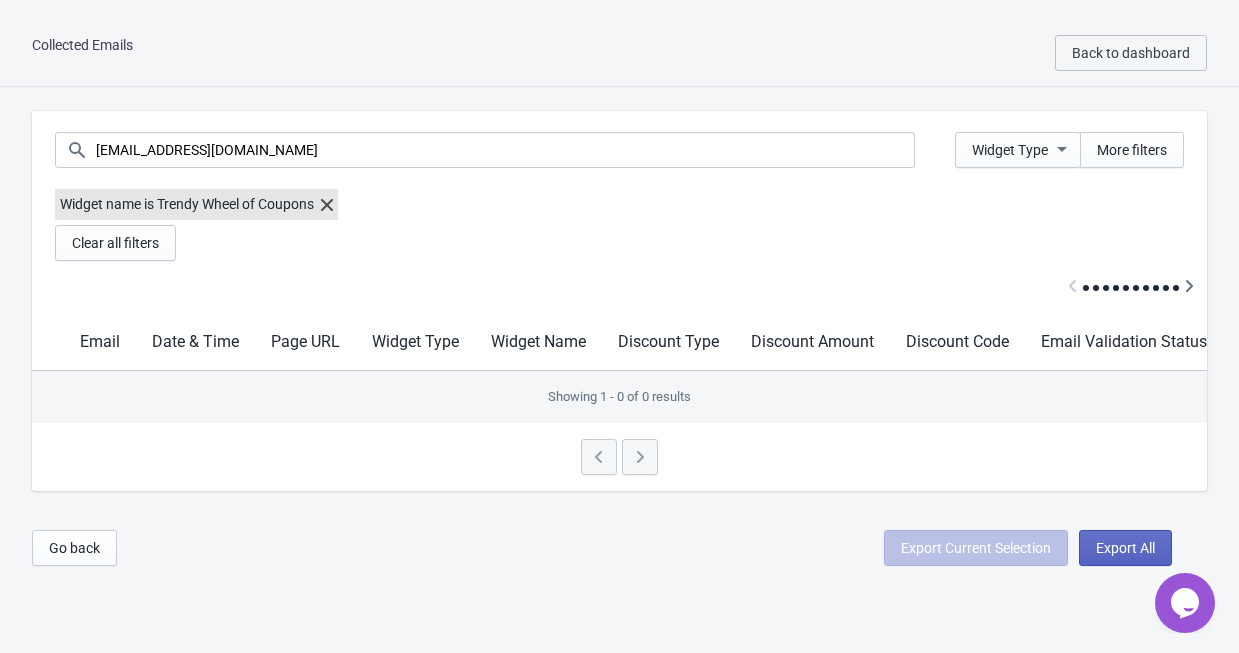 click 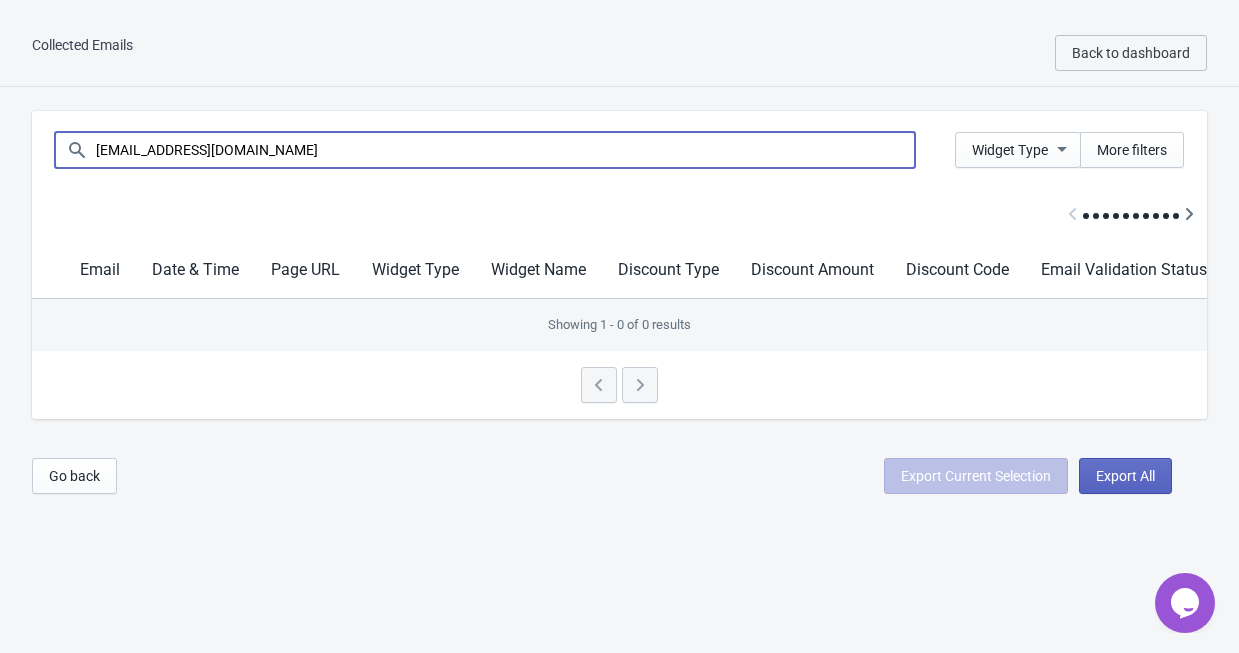 click on "hr3wang@uwaterloo.ca" at bounding box center [505, 150] 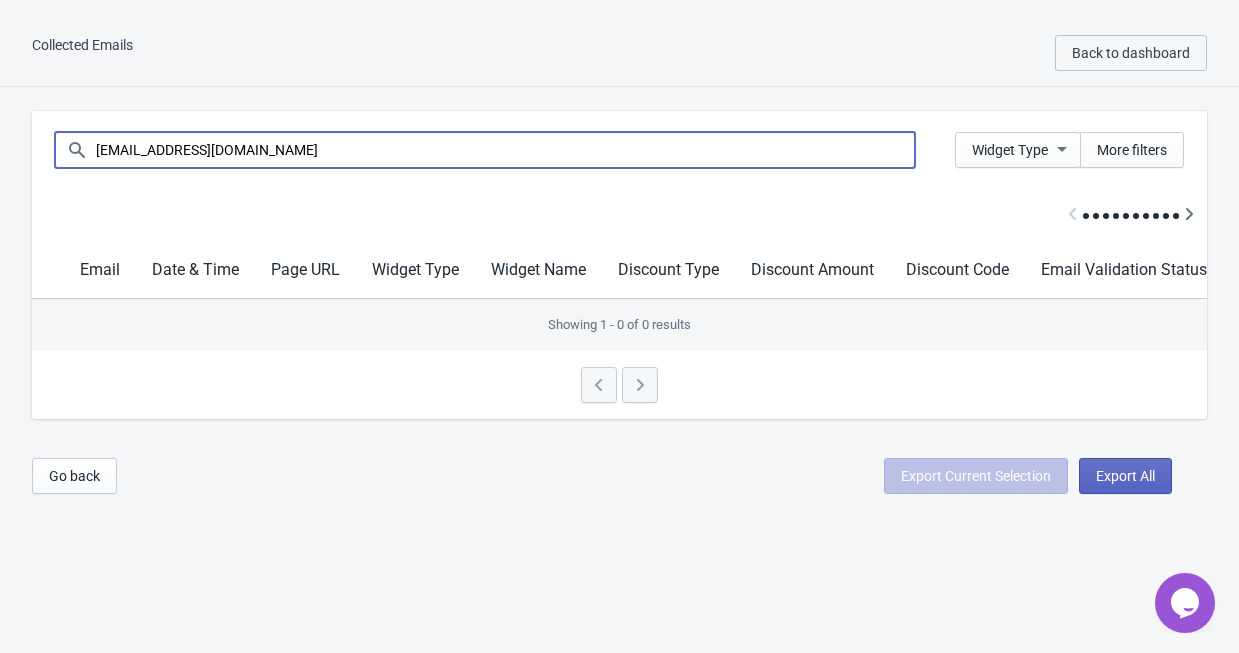 click on "hr3wang@uwaterloo.ca" at bounding box center (505, 150) 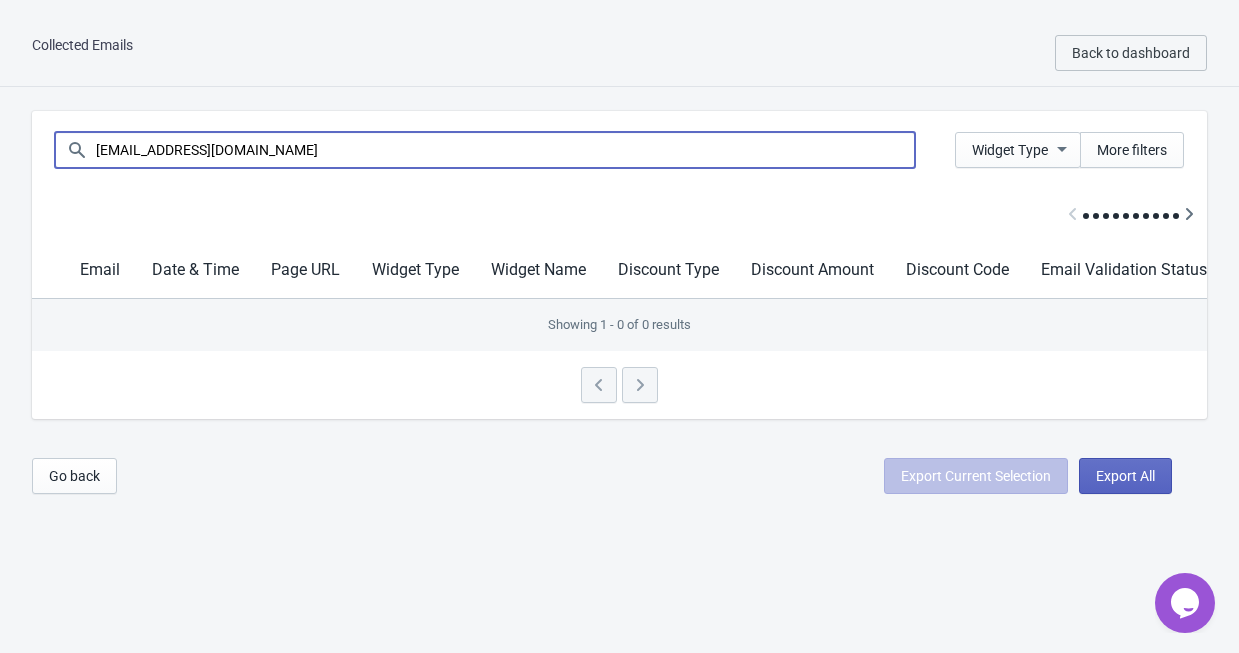 drag, startPoint x: 300, startPoint y: 137, endPoint x: -244, endPoint y: 145, distance: 544.05884 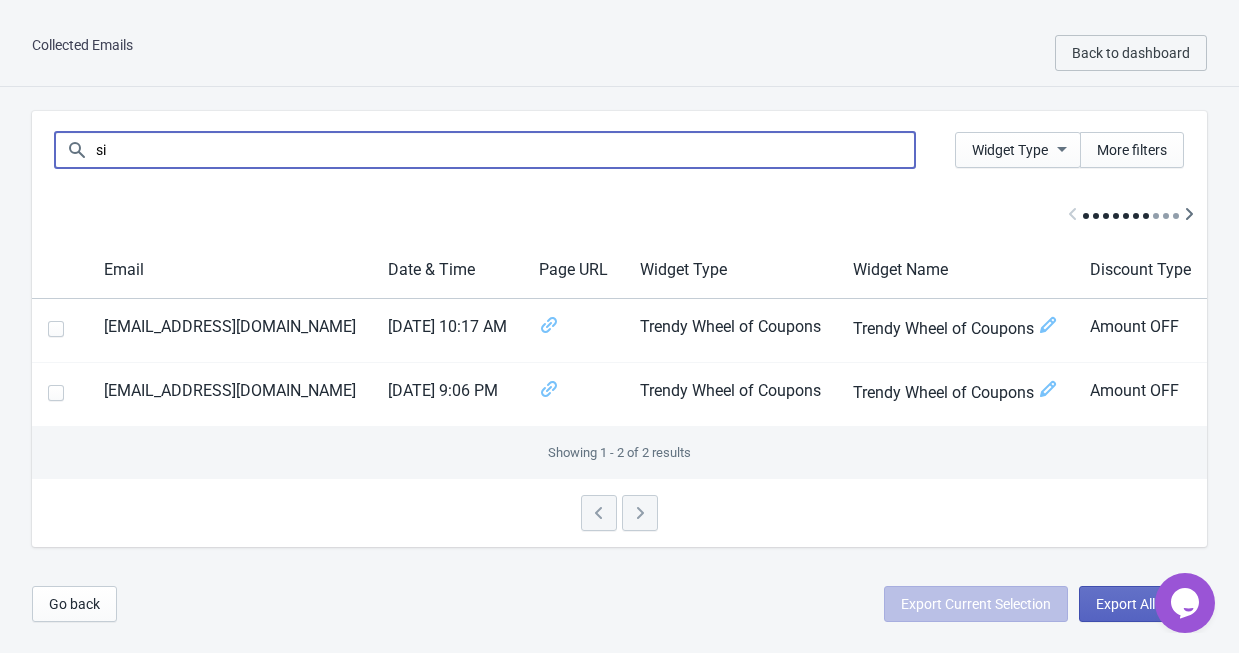 type on "s" 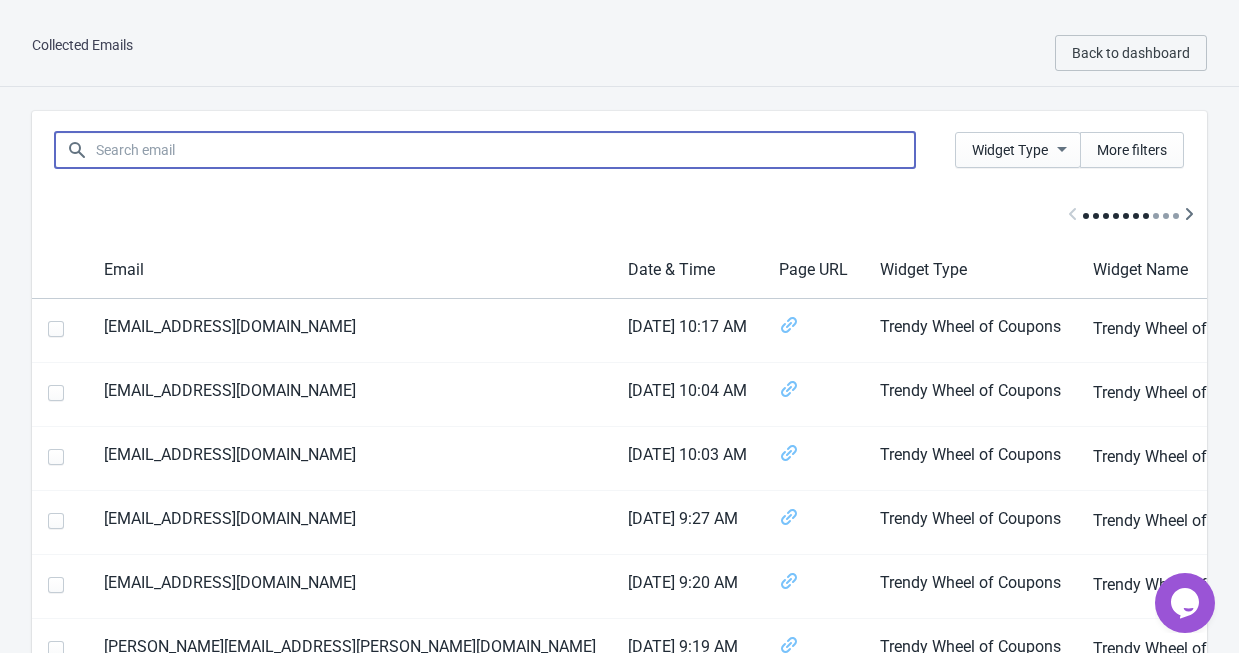 paste on "hr3wang@uwaterloo.ca" 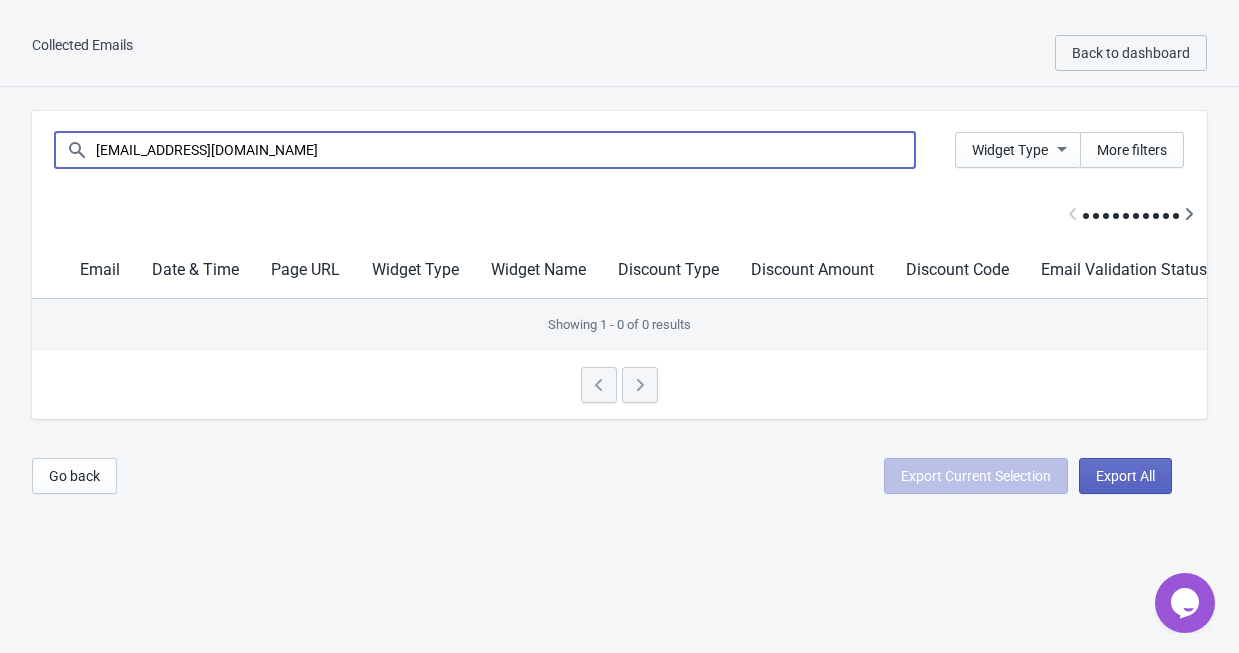 click on "hr3wang@uwaterloo.ca" at bounding box center (505, 150) 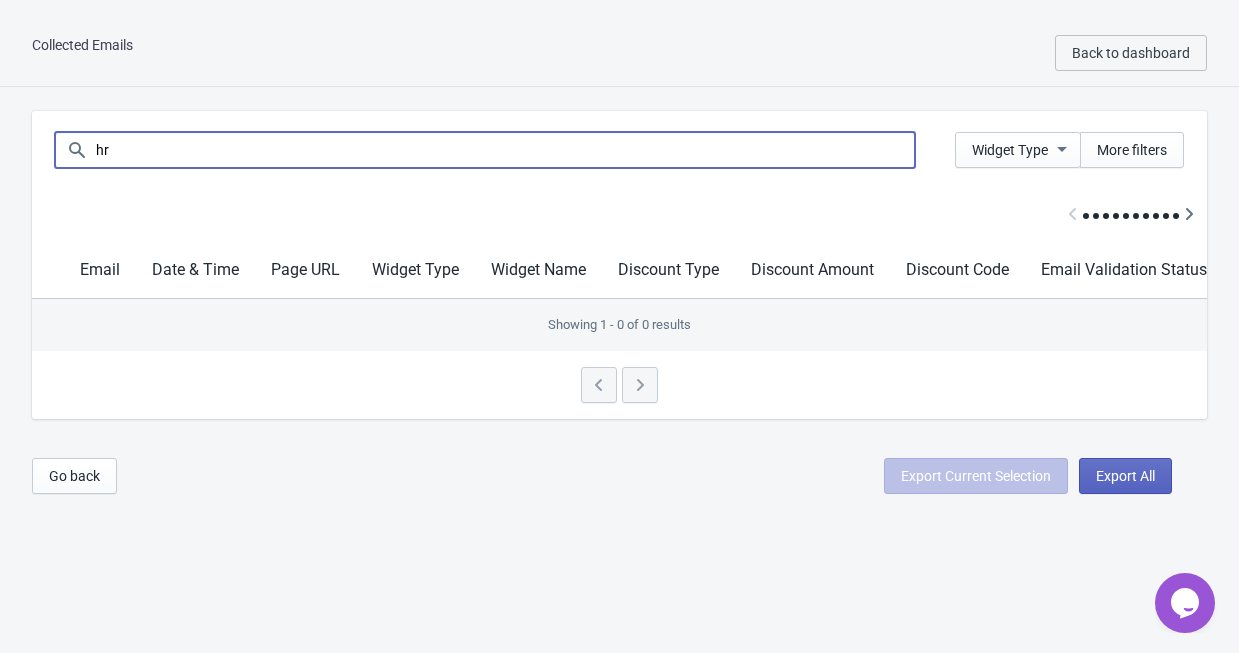 type on "h" 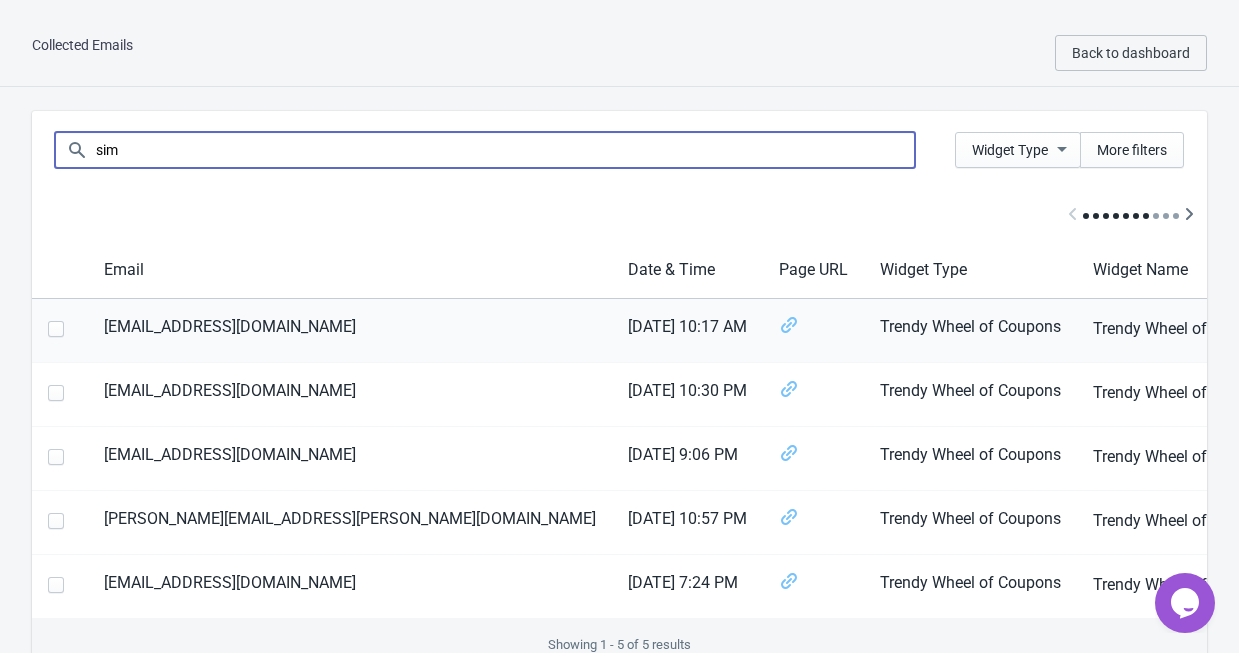 type on "sim" 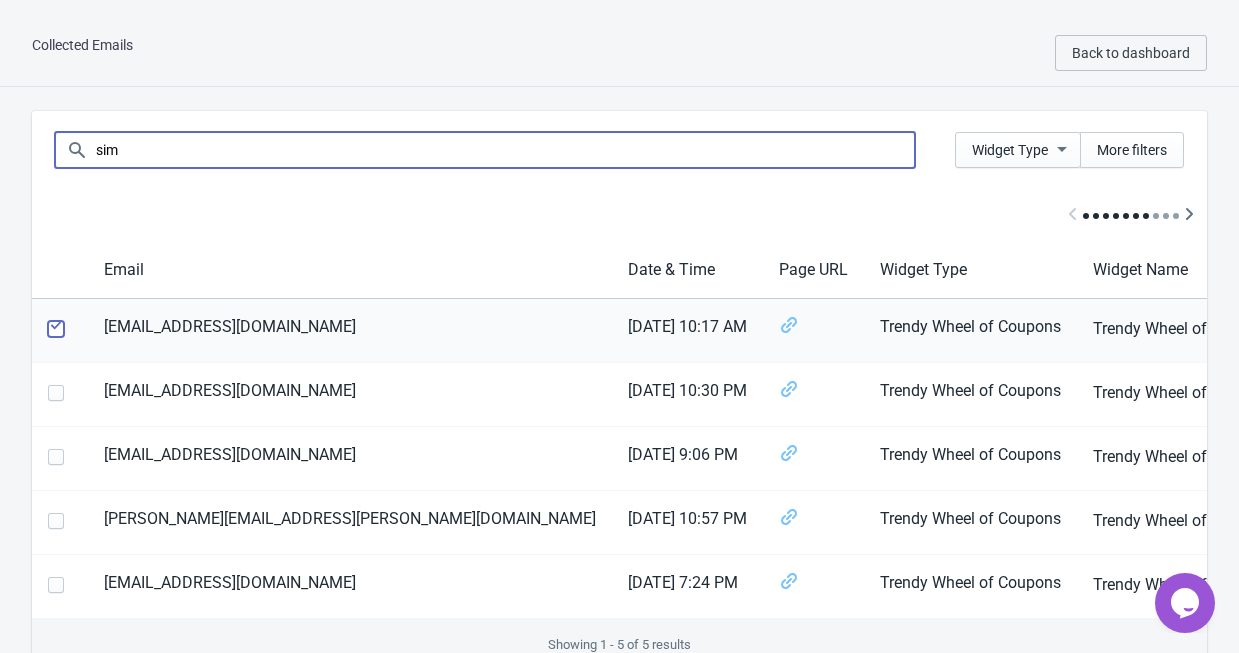 click at bounding box center (48, 339) 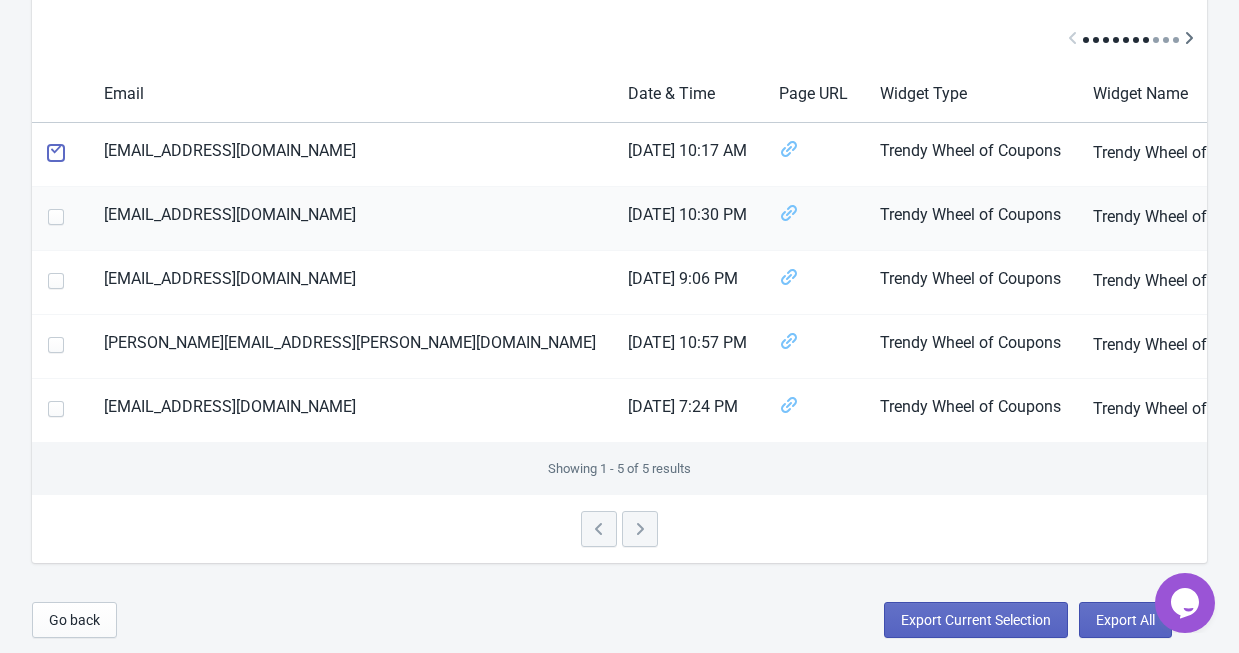 scroll, scrollTop: 0, scrollLeft: 0, axis: both 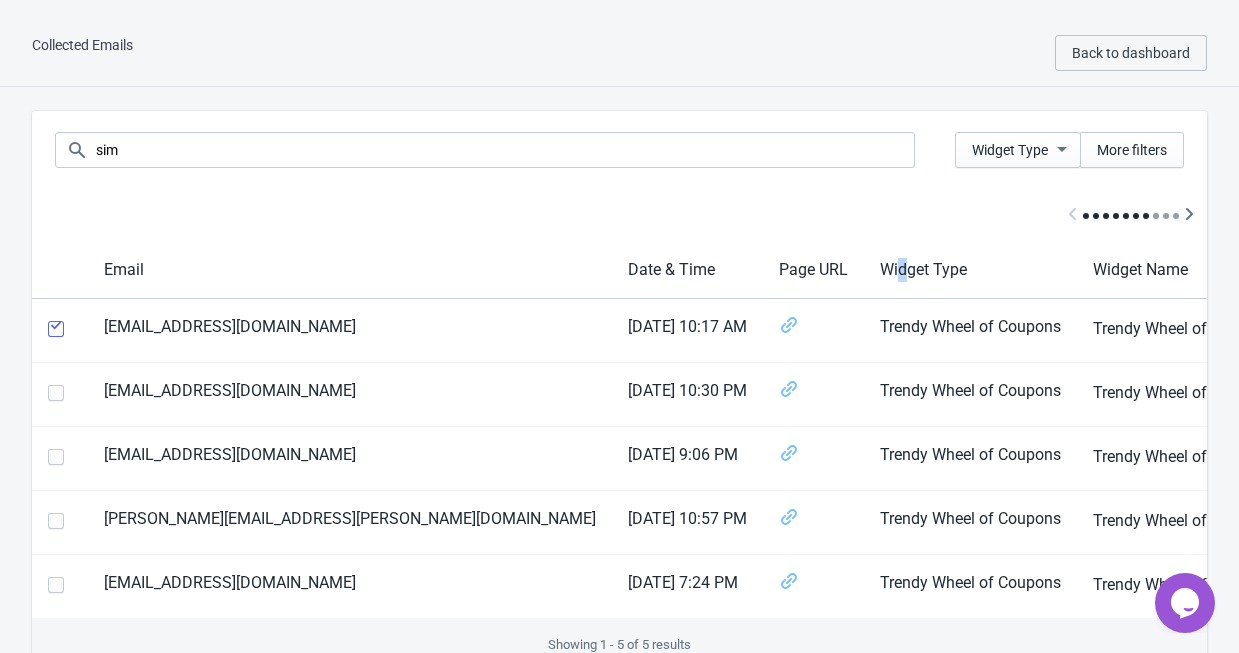 drag, startPoint x: 876, startPoint y: 325, endPoint x: 660, endPoint y: 269, distance: 223.1412 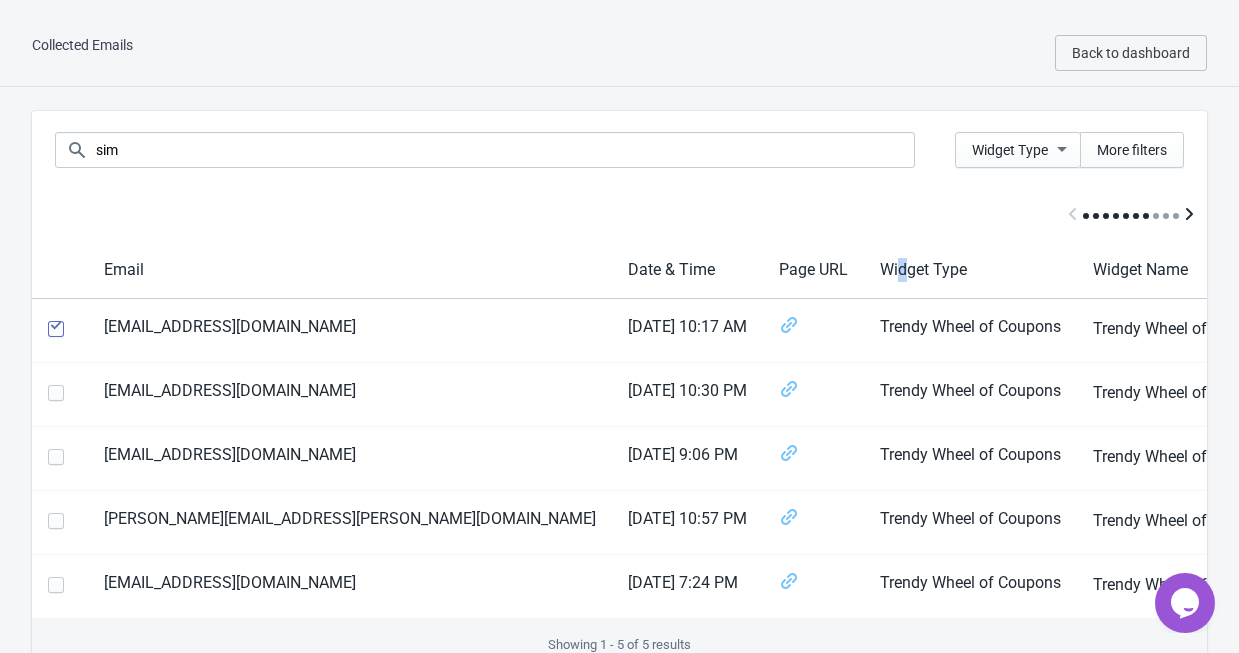 click 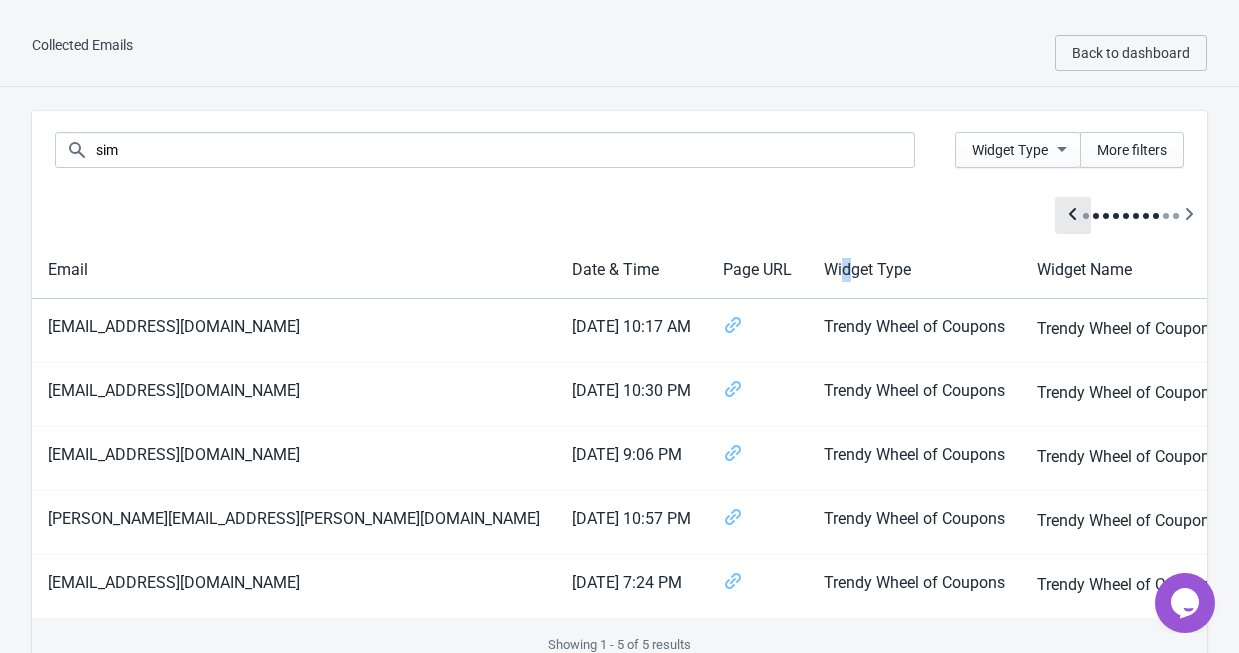 click at bounding box center [1073, 215] 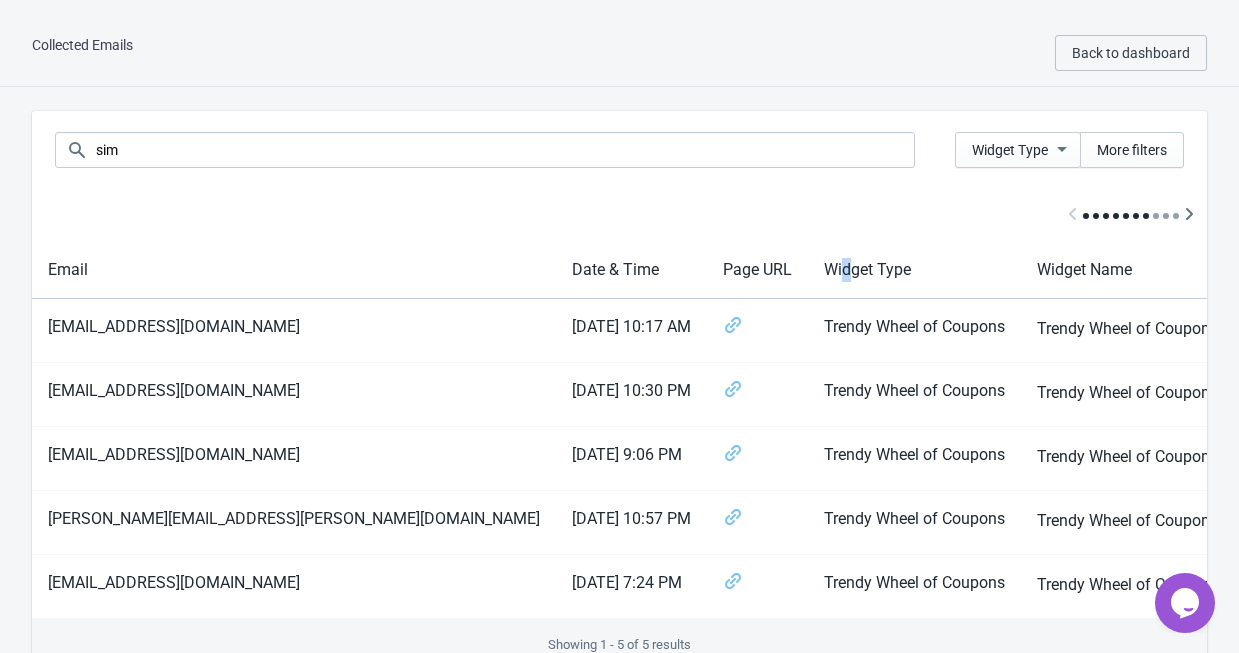 scroll, scrollTop: 0, scrollLeft: 0, axis: both 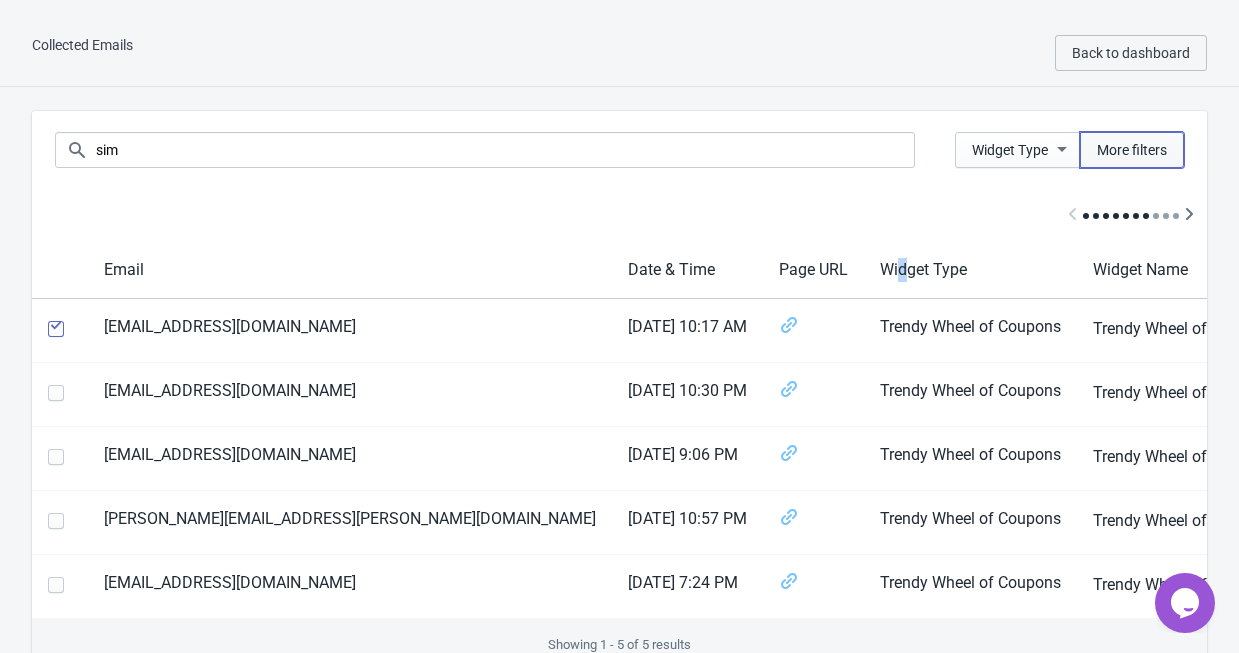 click on "More filters" at bounding box center (1132, 150) 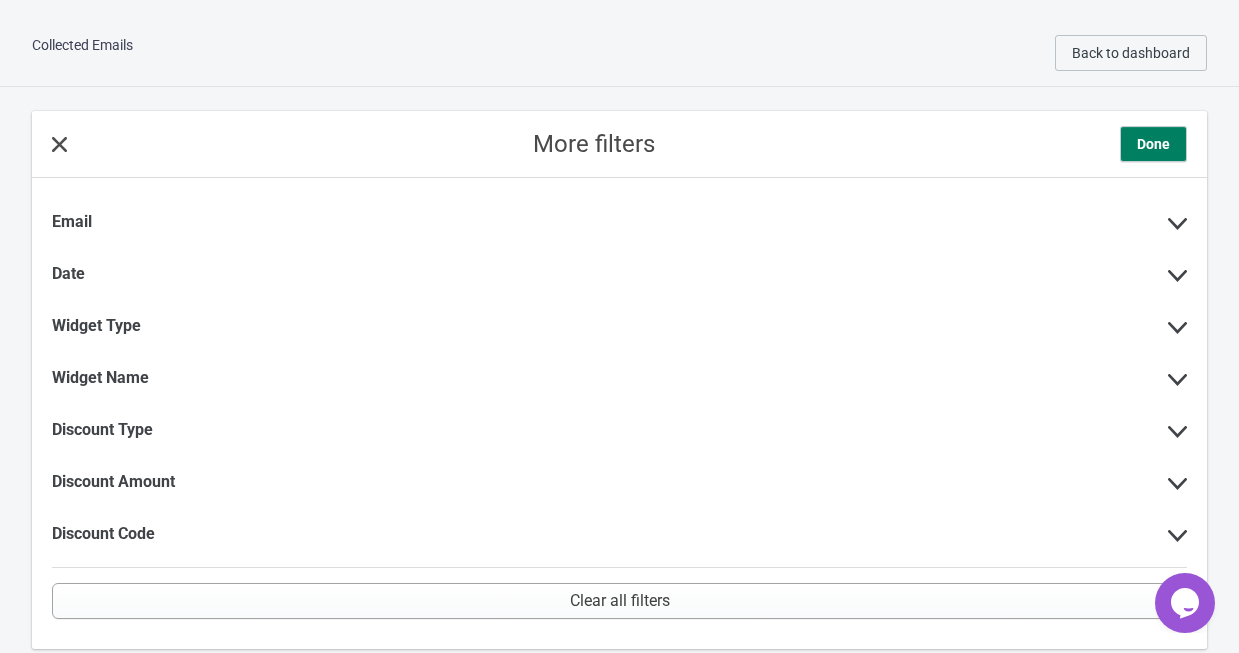 click on "More filters Done" at bounding box center [619, 144] 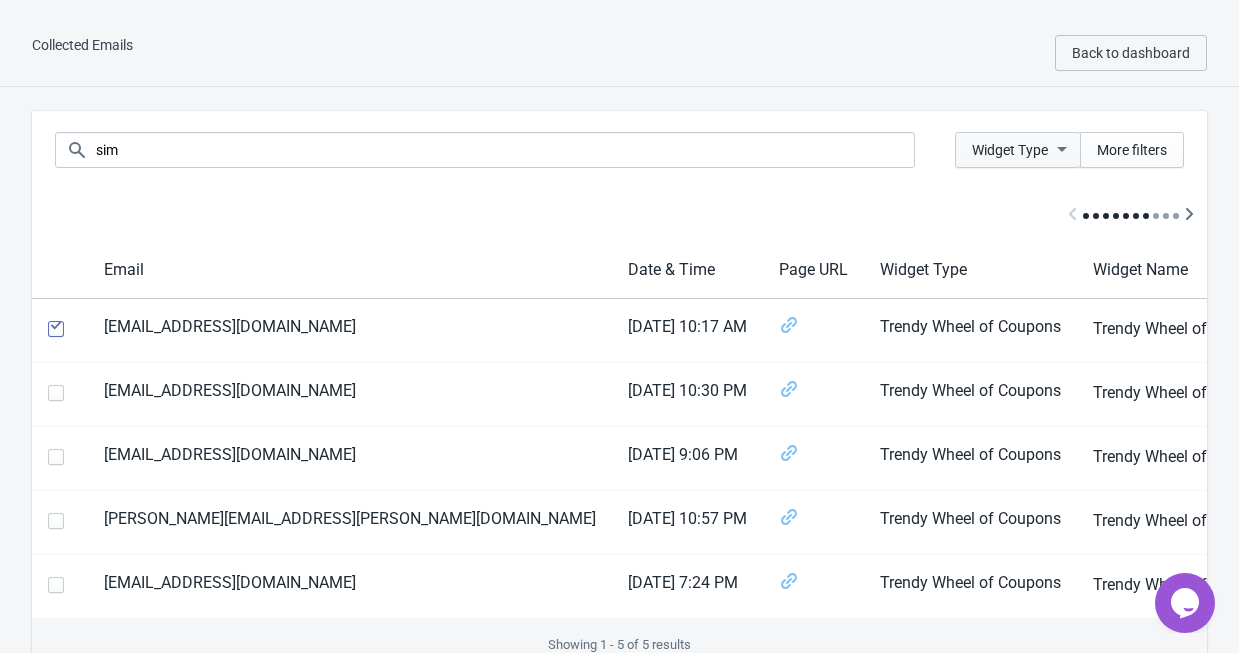 click on "Widget Type" at bounding box center (1018, 150) 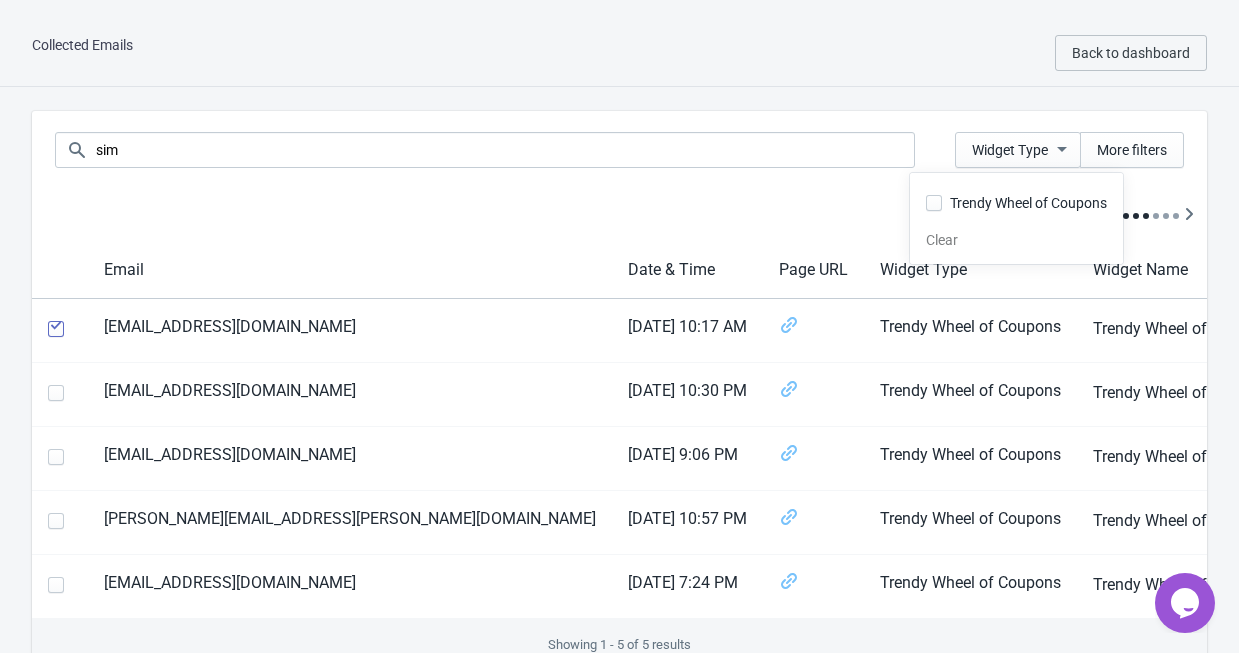 click on "sim Widget Type More filters Email Date & Time Page URL Widget Type Widget Name Discount Type Discount Amount Discount Code Email Validation Status simoneyii98@gmail.com 10/07/25 10:17 AM Trendy Wheel of Coupons Trendy Wheel of Coupons   Amount OFF 100 JNYV1R6TJKFB valid simphotobackup@gmail.com 09/07/25 10:30 PM Trendy Wheel of Coupons Trendy Wheel of Coupons   Amount OFF 100 7LLJ4W2AD3U8 valid storeswithsimon@gmail.com 09/07/25 9:06 PM Trendy Wheel of Coupons Trendy Wheel of Coupons   Amount OFF 100 O1NLA8812VOM valid simar.kohli@gmail.com 07/07/25 10:57 PM Trendy Wheel of Coupons Trendy Wheel of Coupons   % OFF 100 YQZNBFY27AHO valid contests.1a9hk@simplelogin.co 06/07/25 7:24 PM Trendy Wheel of Coupons Trendy Wheel of Coupons   % OFF 100 KUAZALHWD8J1 unchecked Showing 1 - 5 of 5 results" at bounding box center [619, 425] 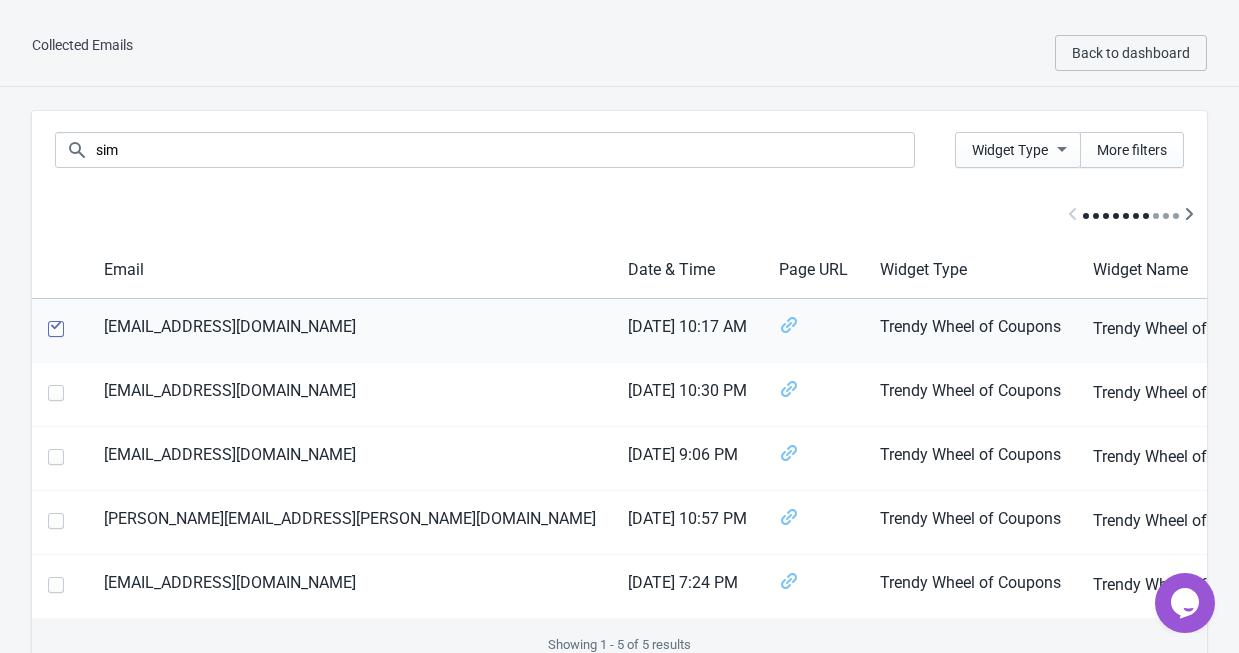 click at bounding box center (56, 329) 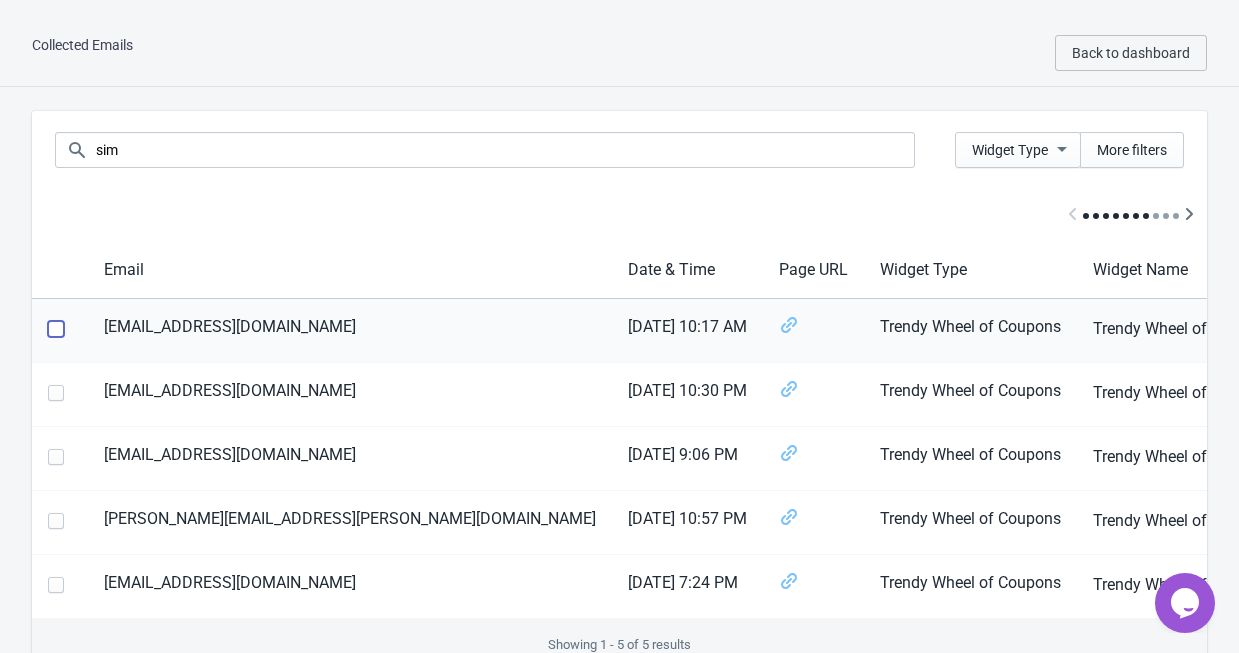 click at bounding box center [48, 339] 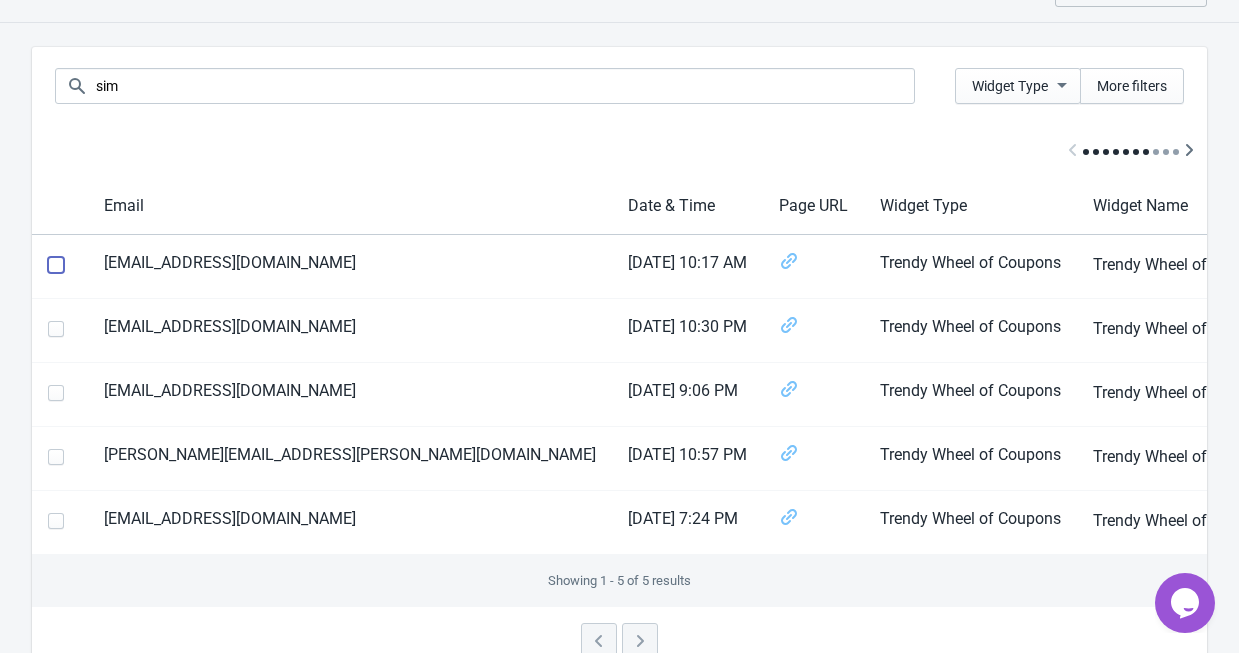 scroll, scrollTop: 0, scrollLeft: 0, axis: both 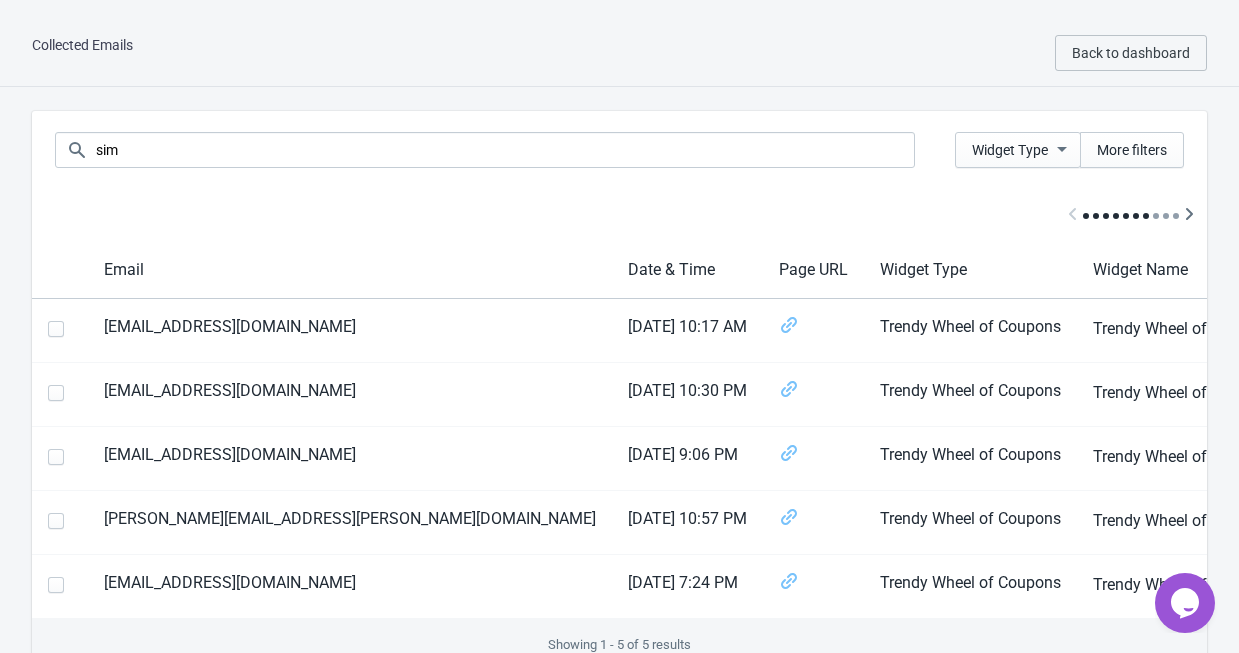 click 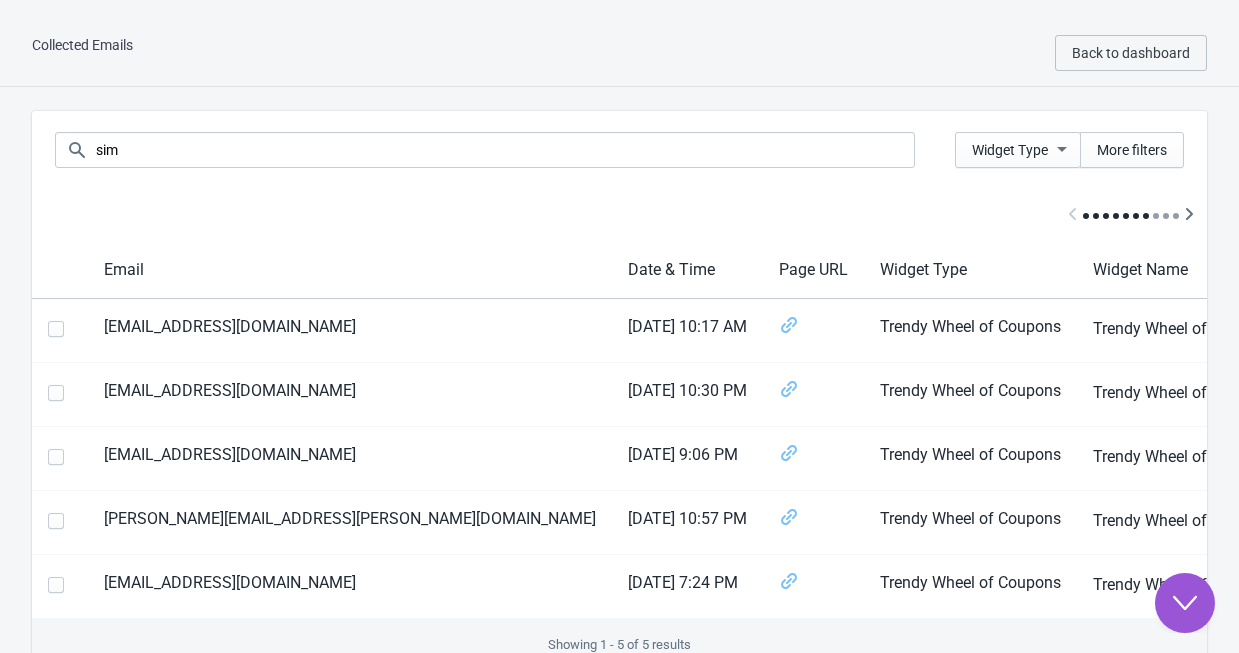 scroll, scrollTop: 0, scrollLeft: 0, axis: both 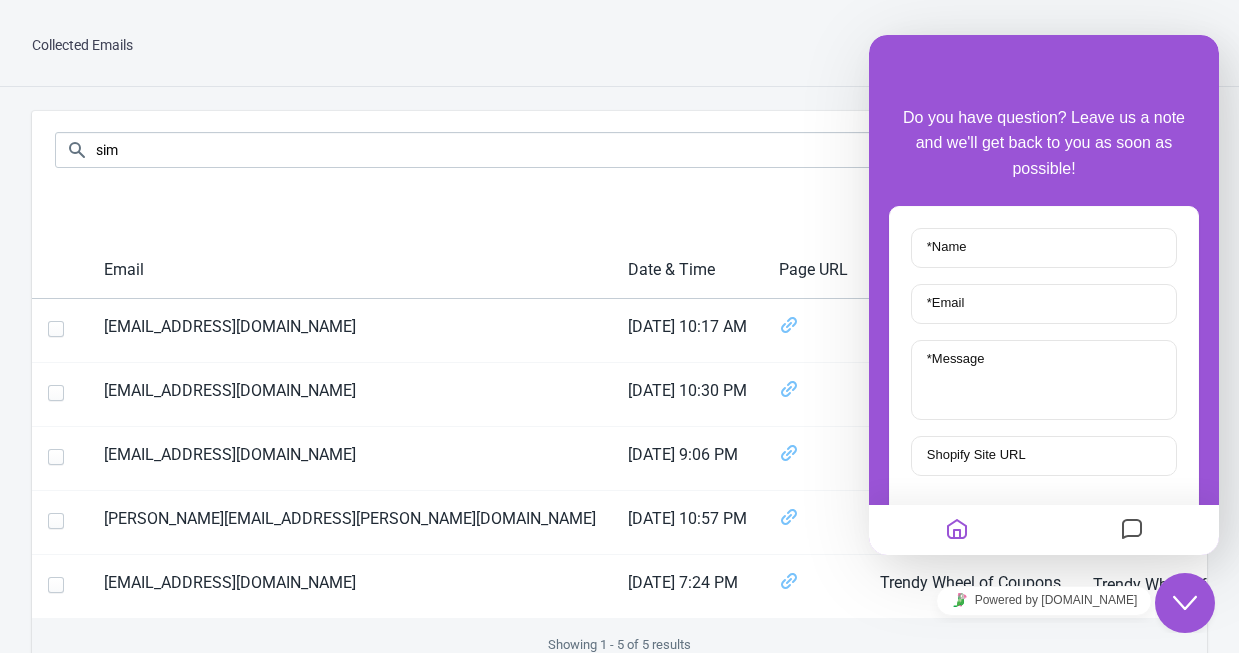 click on "sim Widget Type More filters Email Date & Time Page URL Widget Type Widget Name Discount Type Discount Amount Discount Code Email Validation Status simoneyii98@gmail.com 10/07/25 10:17 AM Trendy Wheel of Coupons Trendy Wheel of Coupons   Amount OFF 100 JNYV1R6TJKFB valid simphotobackup@gmail.com 09/07/25 10:30 PM Trendy Wheel of Coupons Trendy Wheel of Coupons   Amount OFF 100 7LLJ4W2AD3U8 valid storeswithsimon@gmail.com 09/07/25 9:06 PM Trendy Wheel of Coupons Trendy Wheel of Coupons   Amount OFF 100 O1NLA8812VOM valid simar.kohli@gmail.com 07/07/25 10:57 PM Trendy Wheel of Coupons Trendy Wheel of Coupons   % OFF 100 YQZNBFY27AHO valid contests.1a9hk@simplelogin.co 06/07/25 7:24 PM Trendy Wheel of Coupons Trendy Wheel of Coupons   % OFF 100 KUAZALHWD8J1 unchecked Showing 1 - 5 of 5 results" at bounding box center [619, 425] 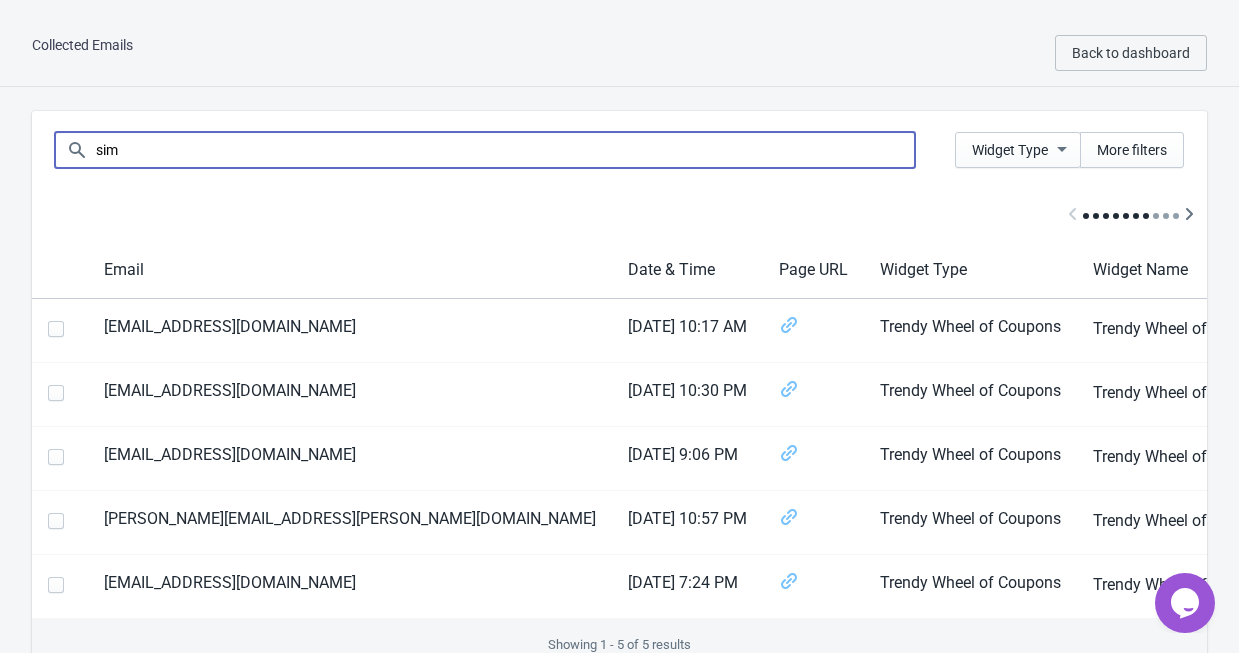 drag, startPoint x: 102, startPoint y: 141, endPoint x: 118, endPoint y: 152, distance: 19.416489 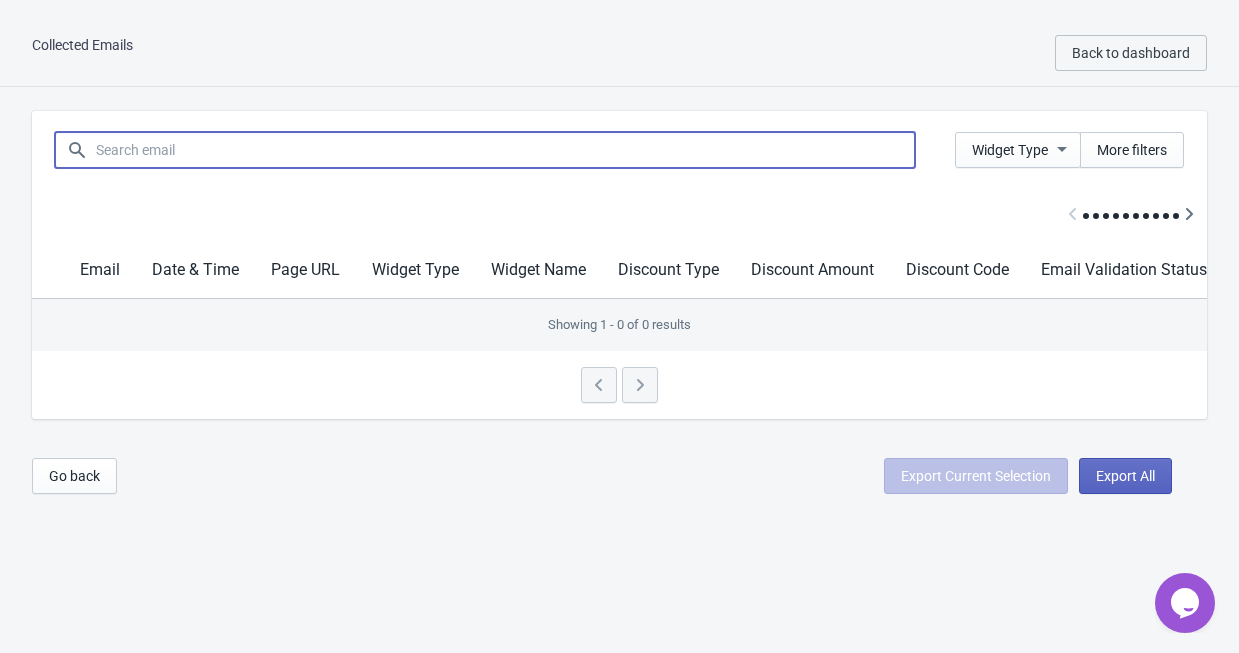 paste on "hr3wang@uwaterloo.ca" 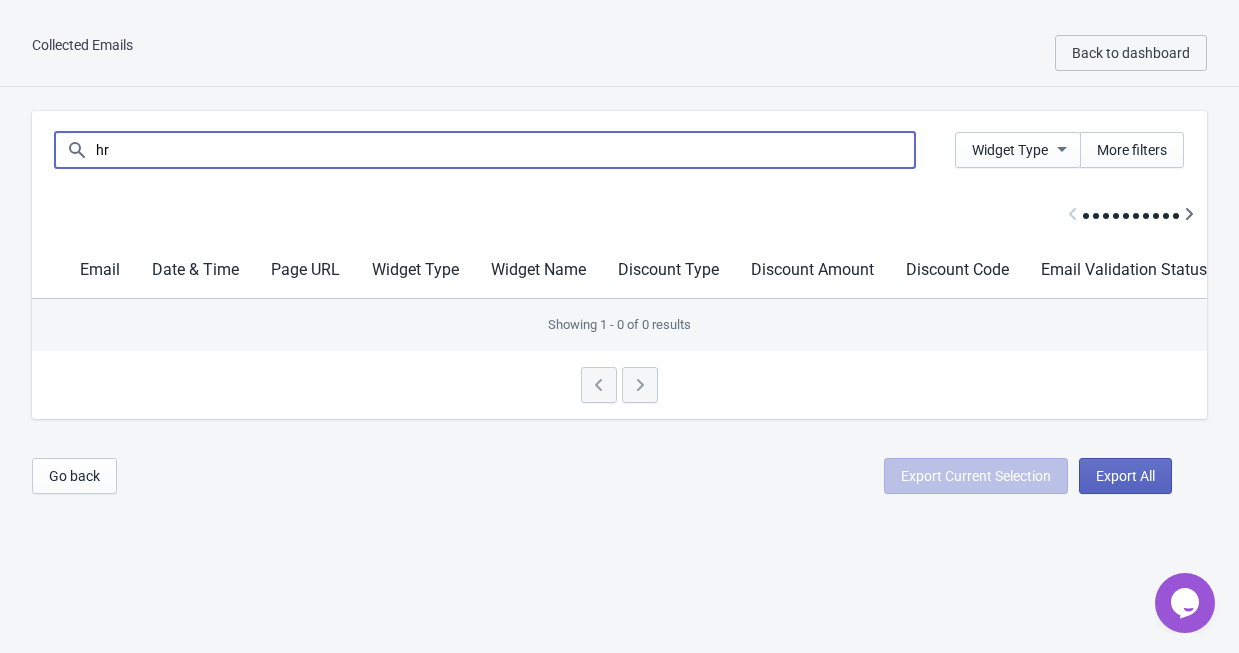 type on "h" 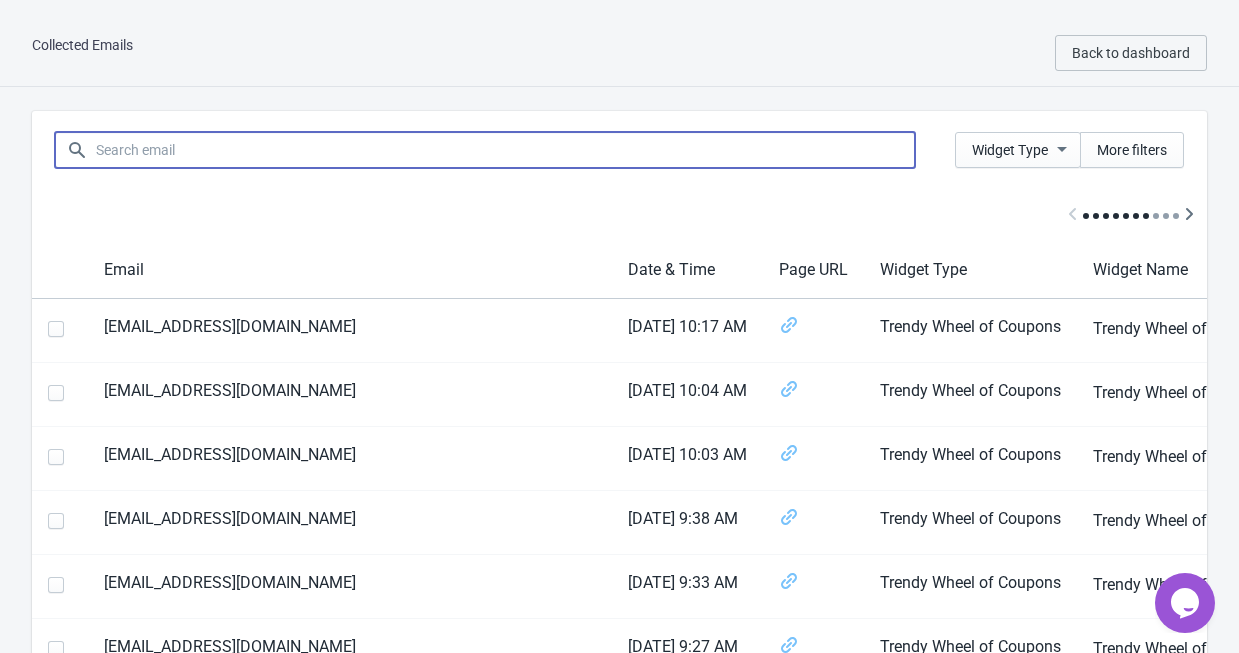 type 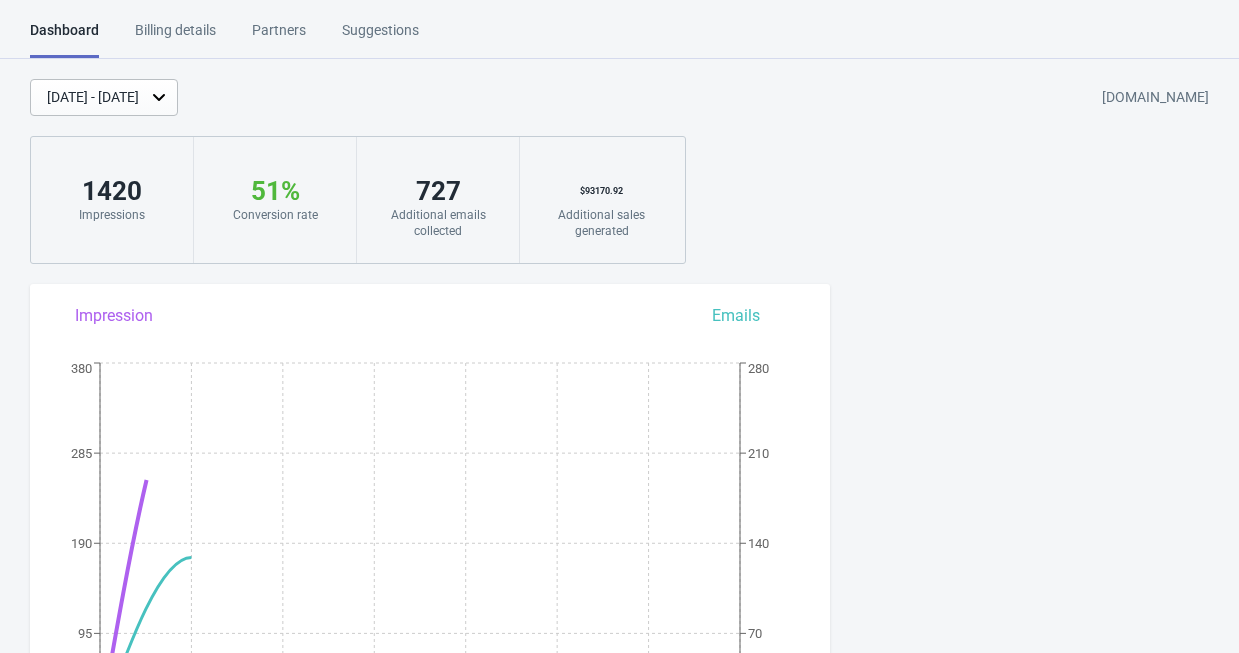 scroll, scrollTop: 0, scrollLeft: 0, axis: both 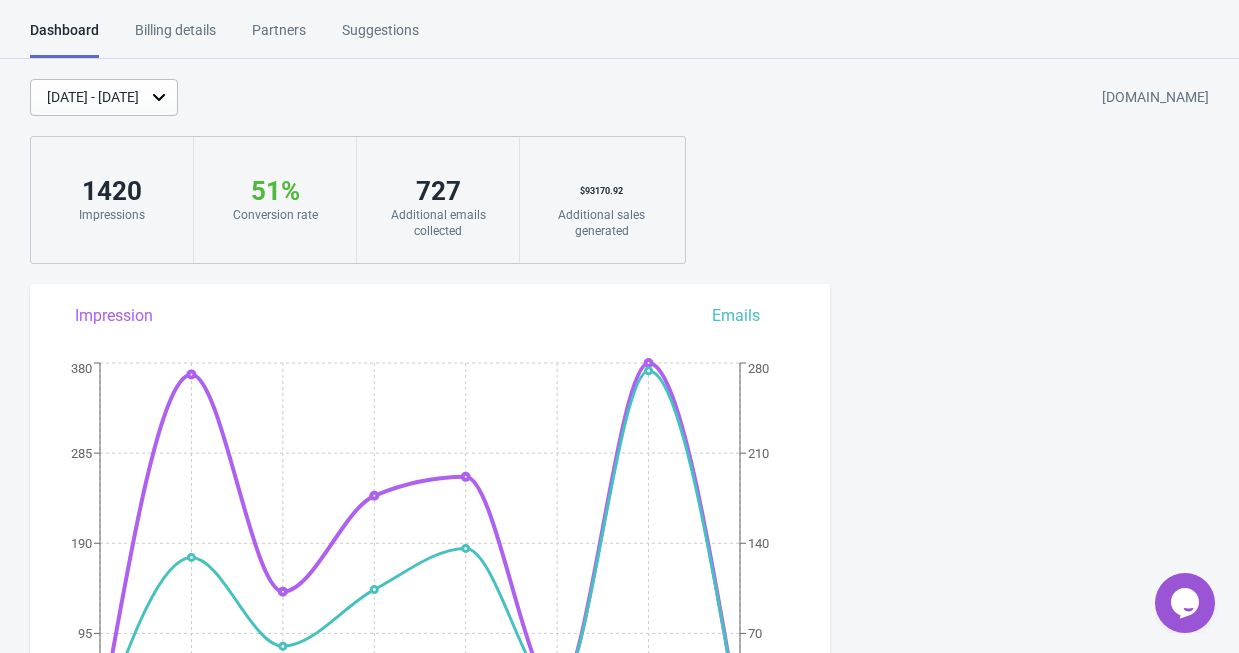 click on "Billing details" at bounding box center [175, 37] 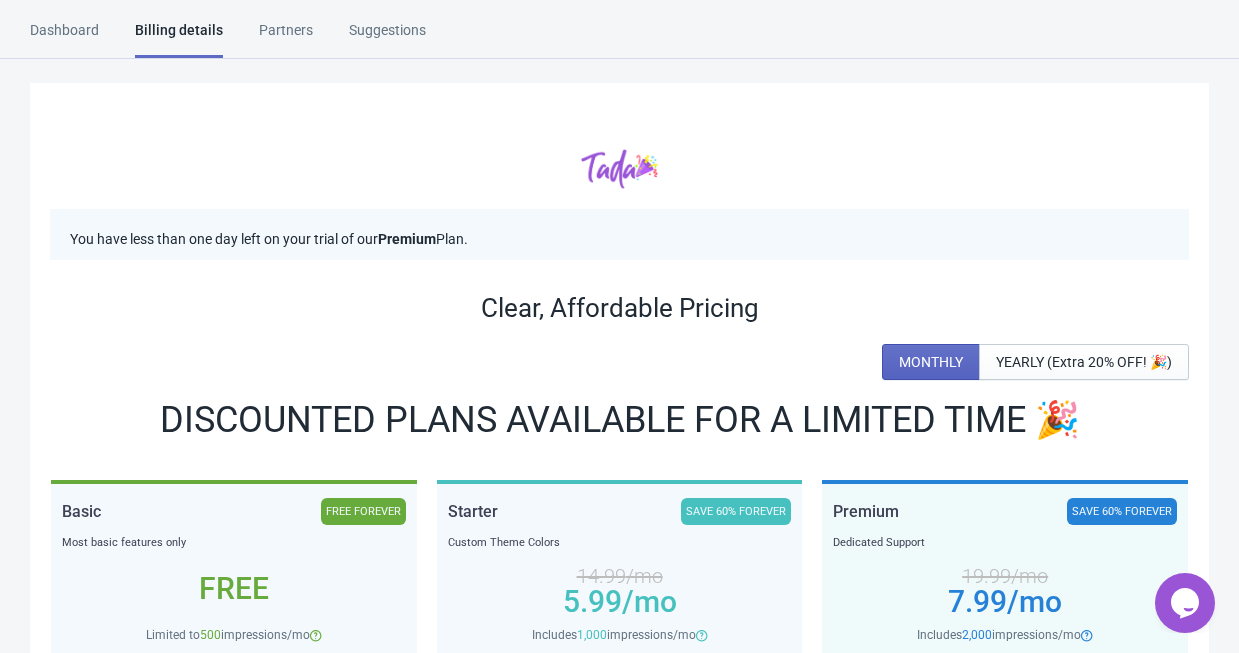 click on "Dashboard" at bounding box center [64, 37] 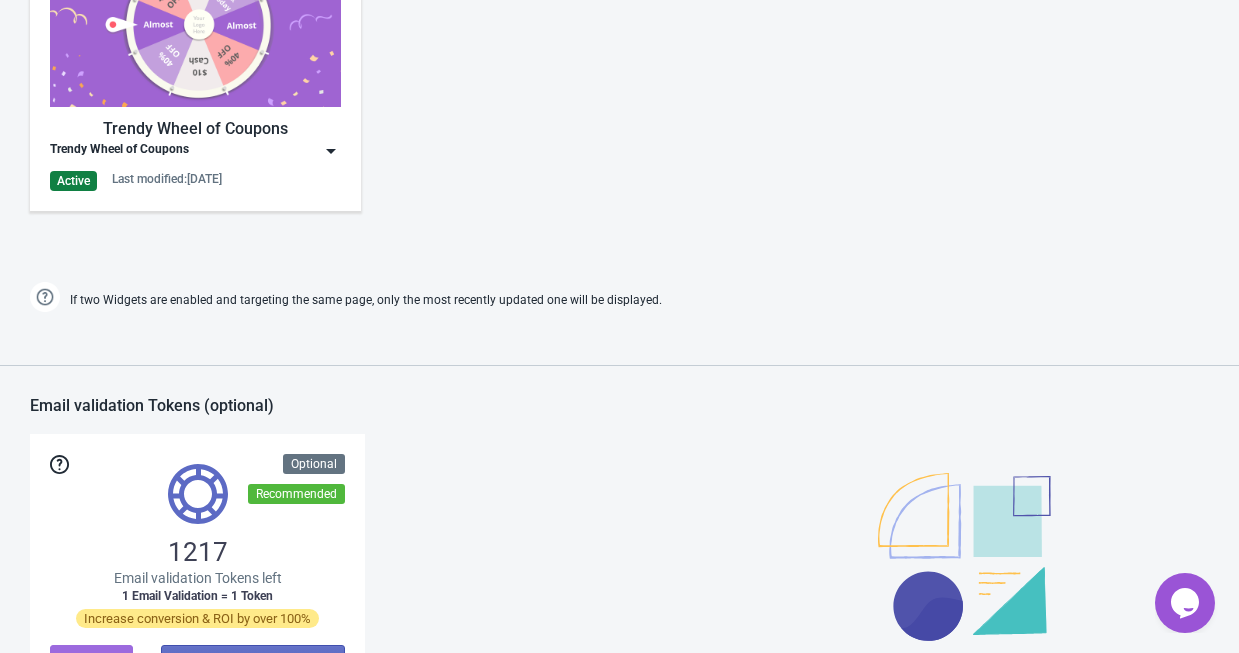 scroll, scrollTop: 1100, scrollLeft: 0, axis: vertical 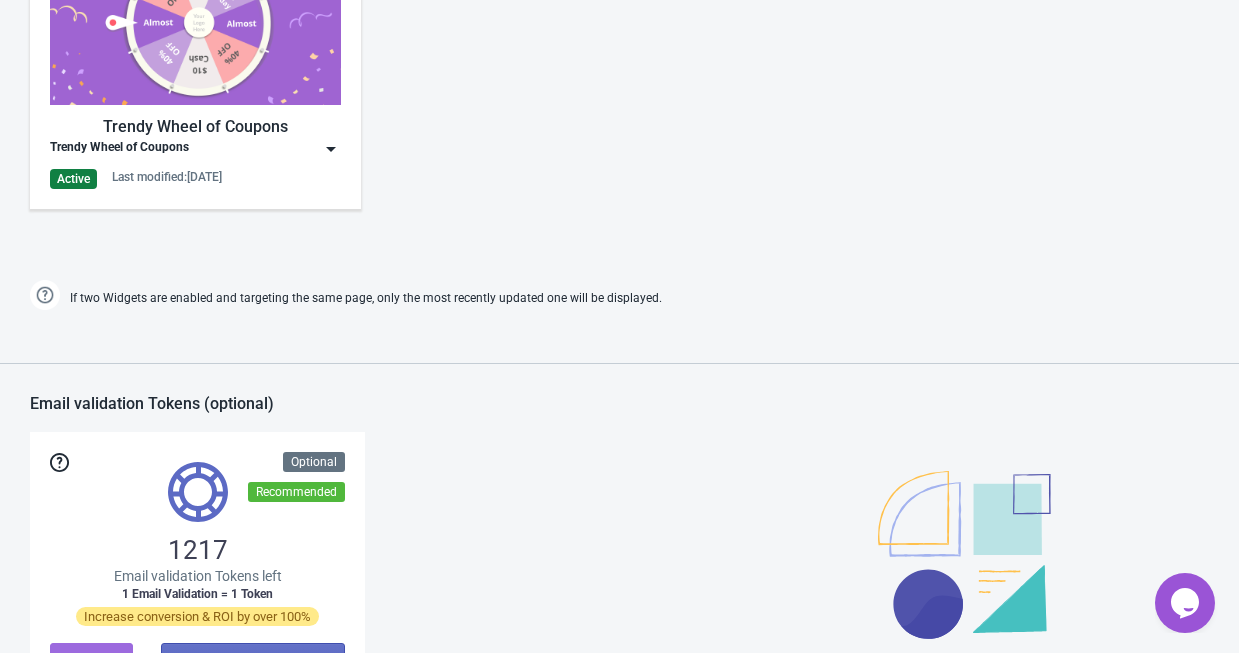 click at bounding box center (331, 149) 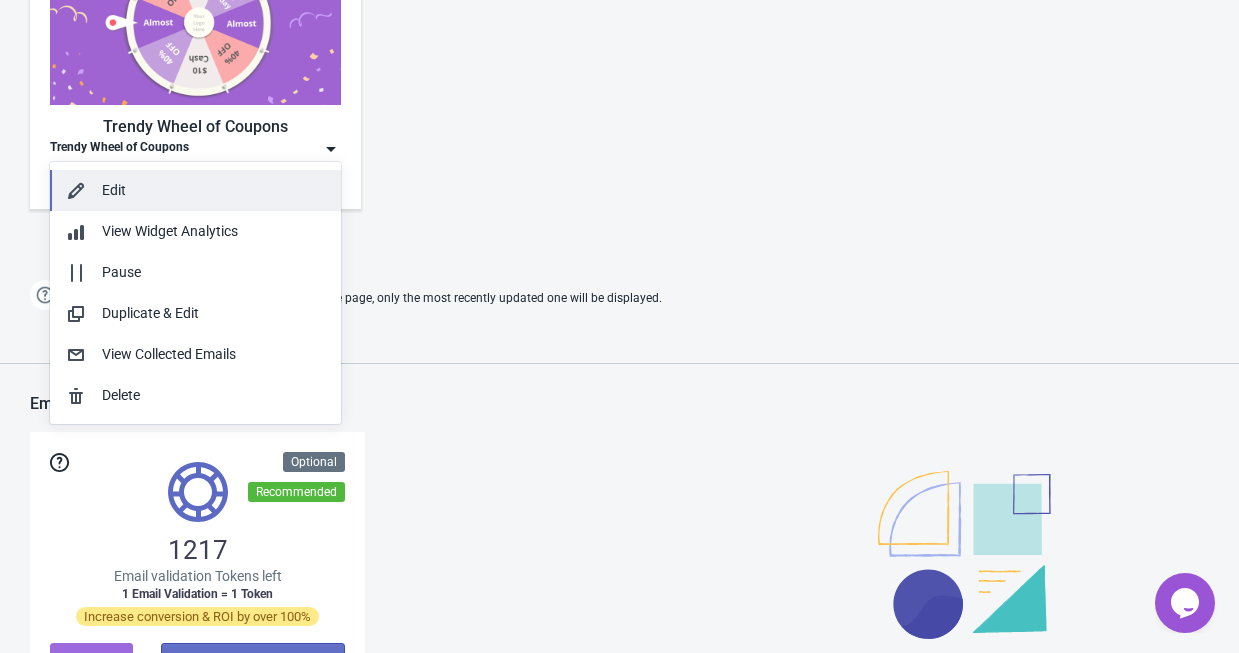click on "Edit" at bounding box center (213, 190) 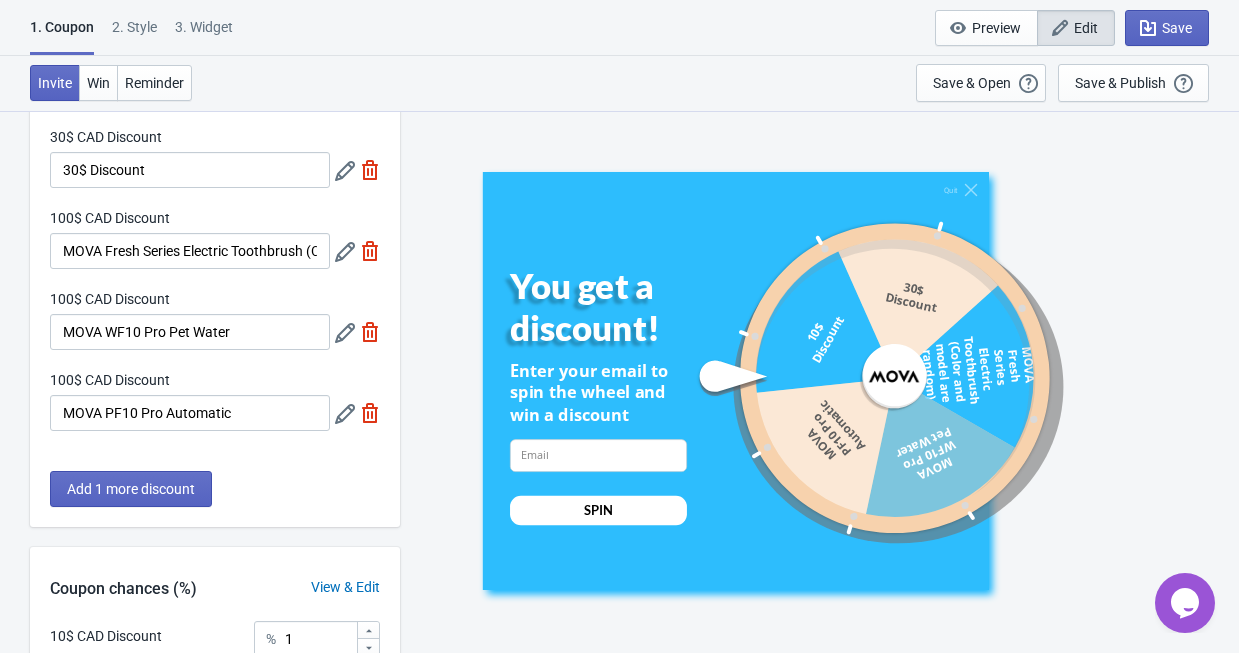 scroll, scrollTop: 200, scrollLeft: 0, axis: vertical 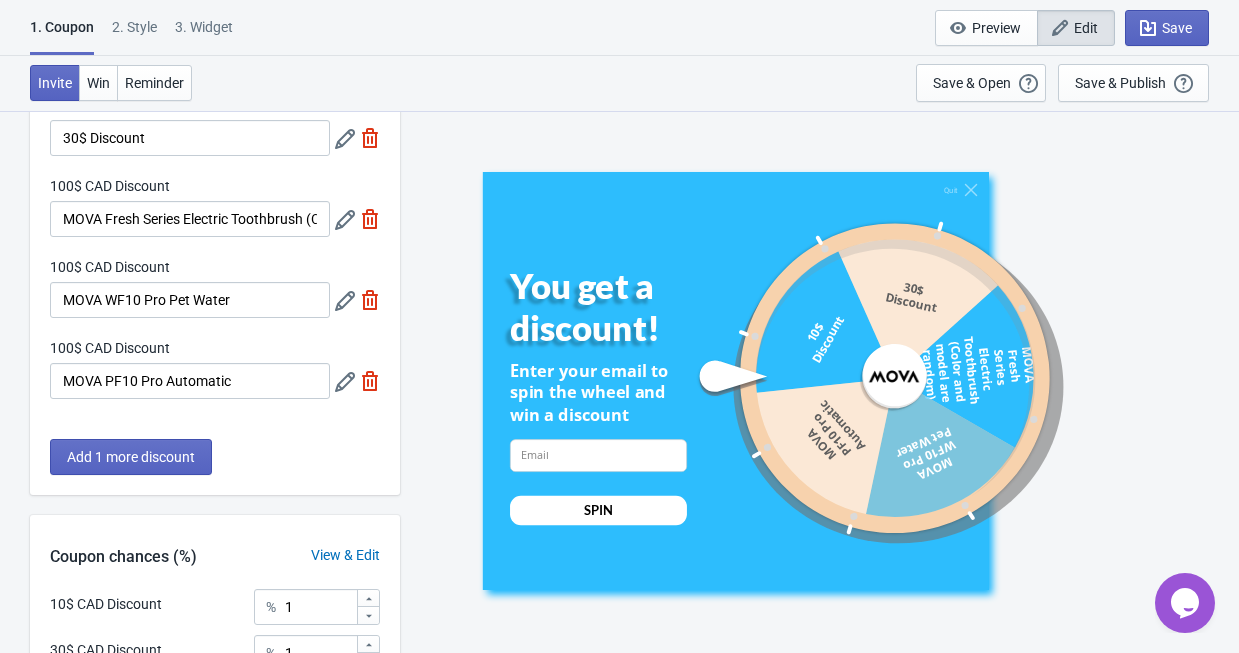 click 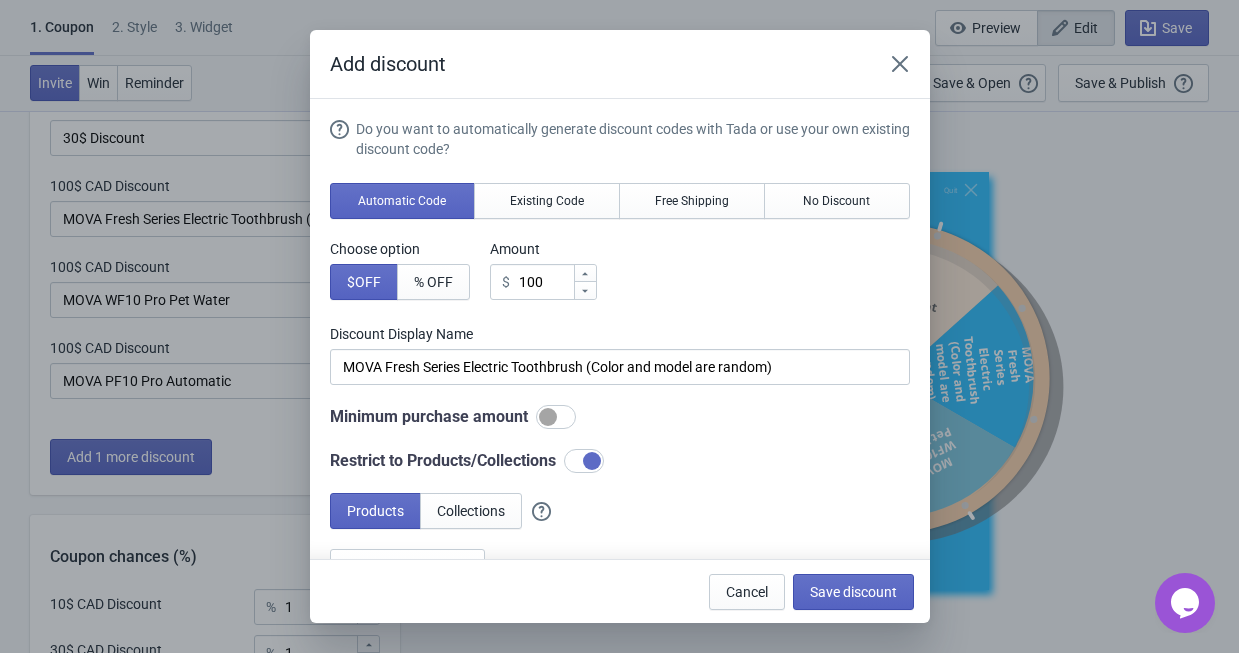 click on "$ 100" at bounding box center [543, 282] 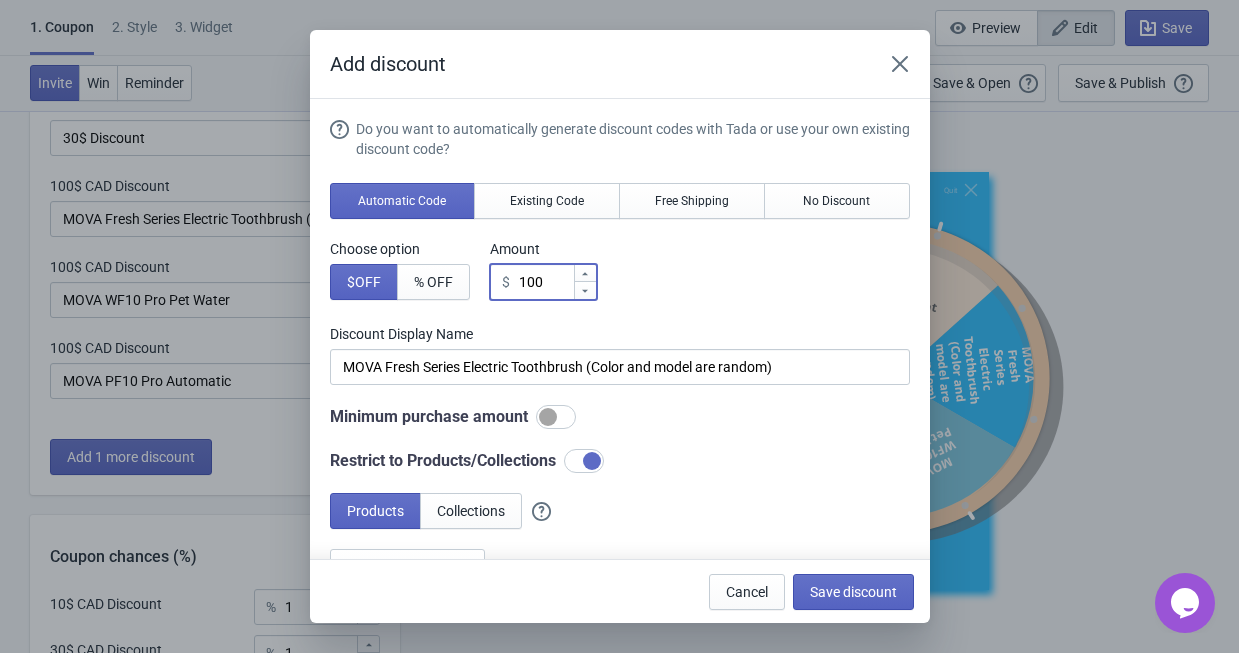 click on "100" at bounding box center (545, 282) 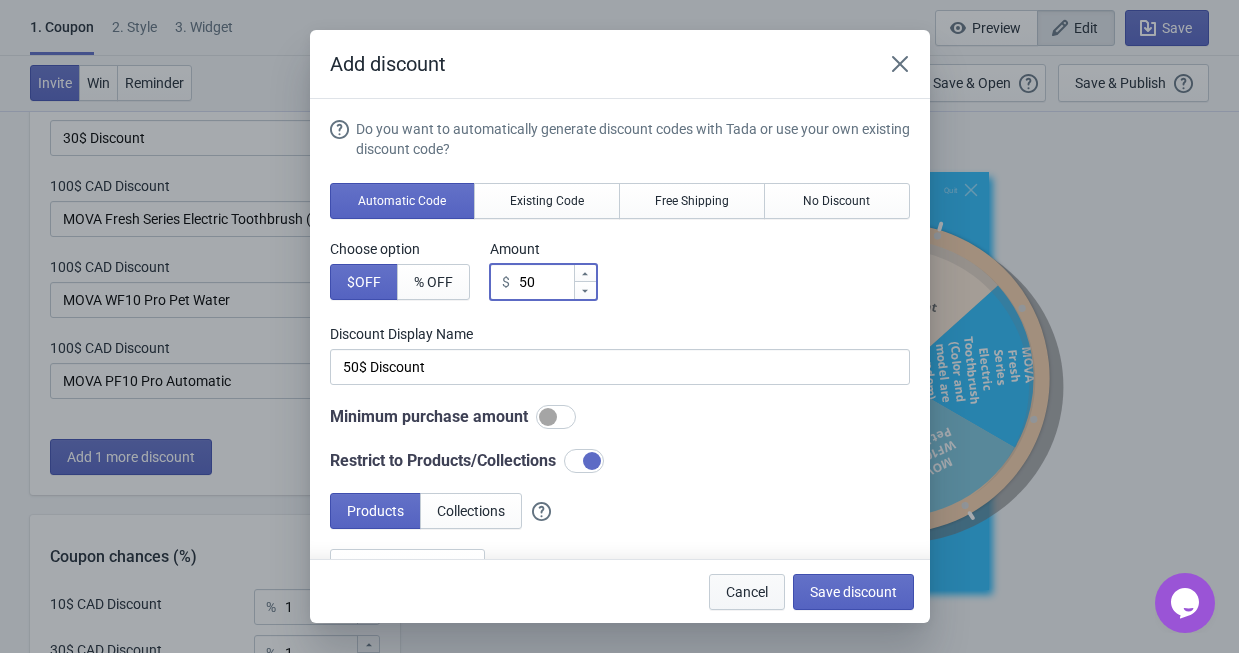 type on "50" 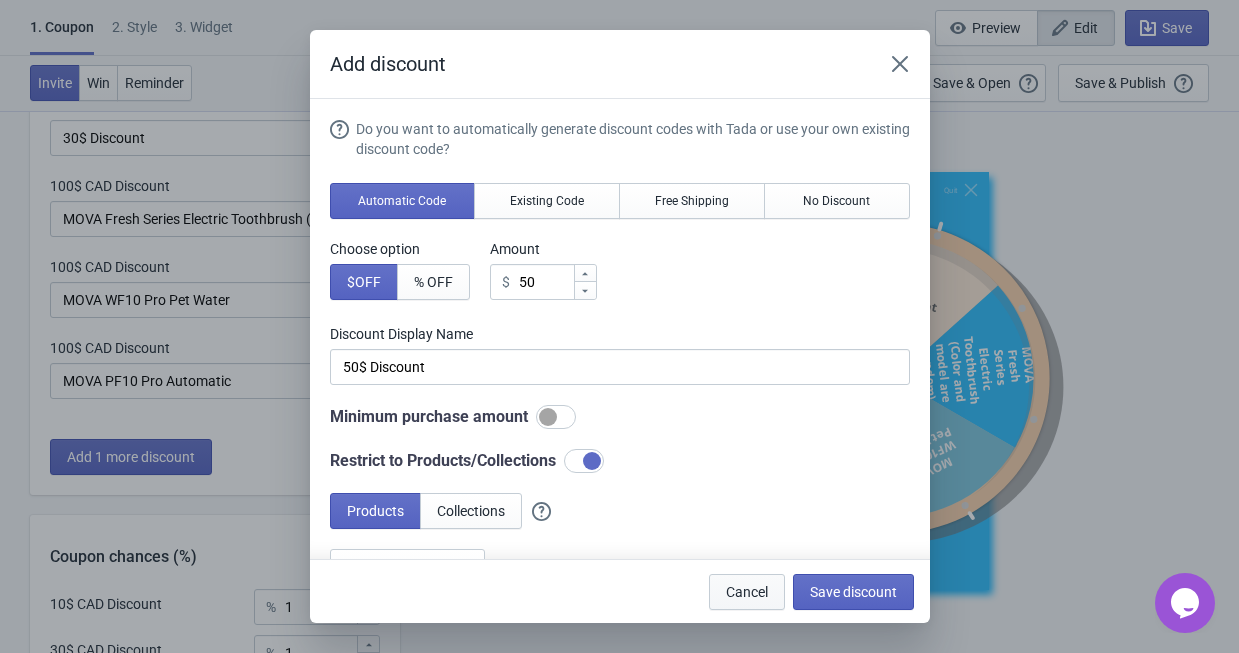 click on "Cancel" at bounding box center (747, 592) 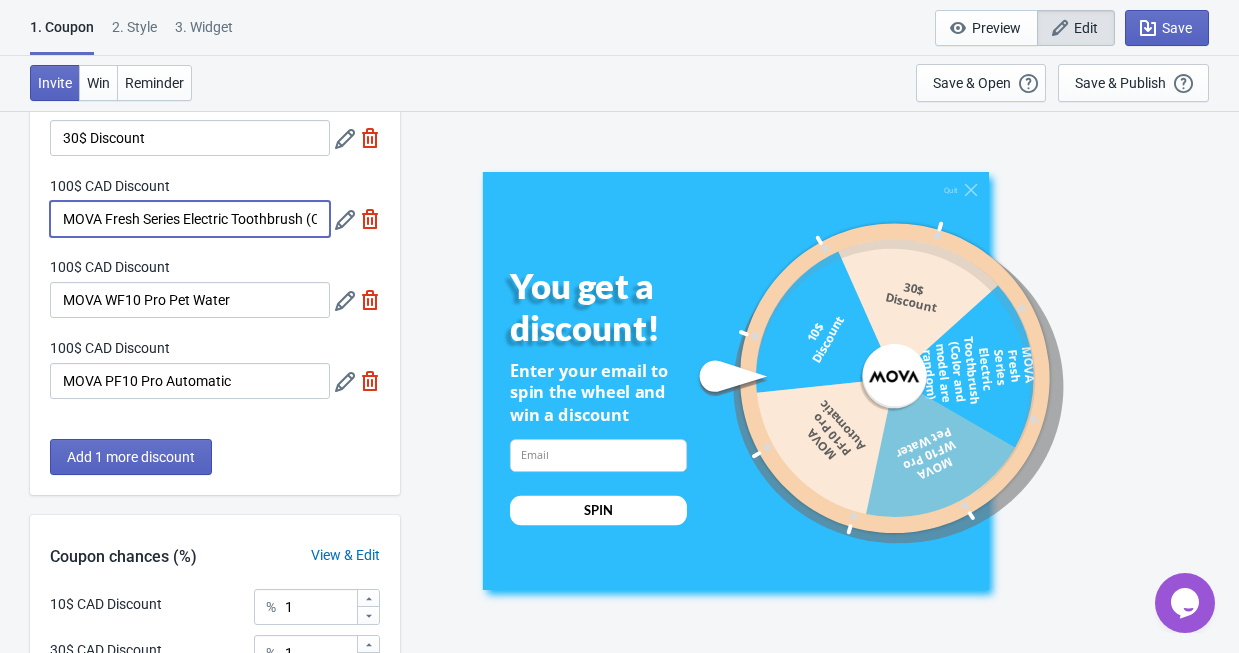 click on "MOVA Fresh Series Electric Toothbrush (Color and model are random)" at bounding box center [190, 219] 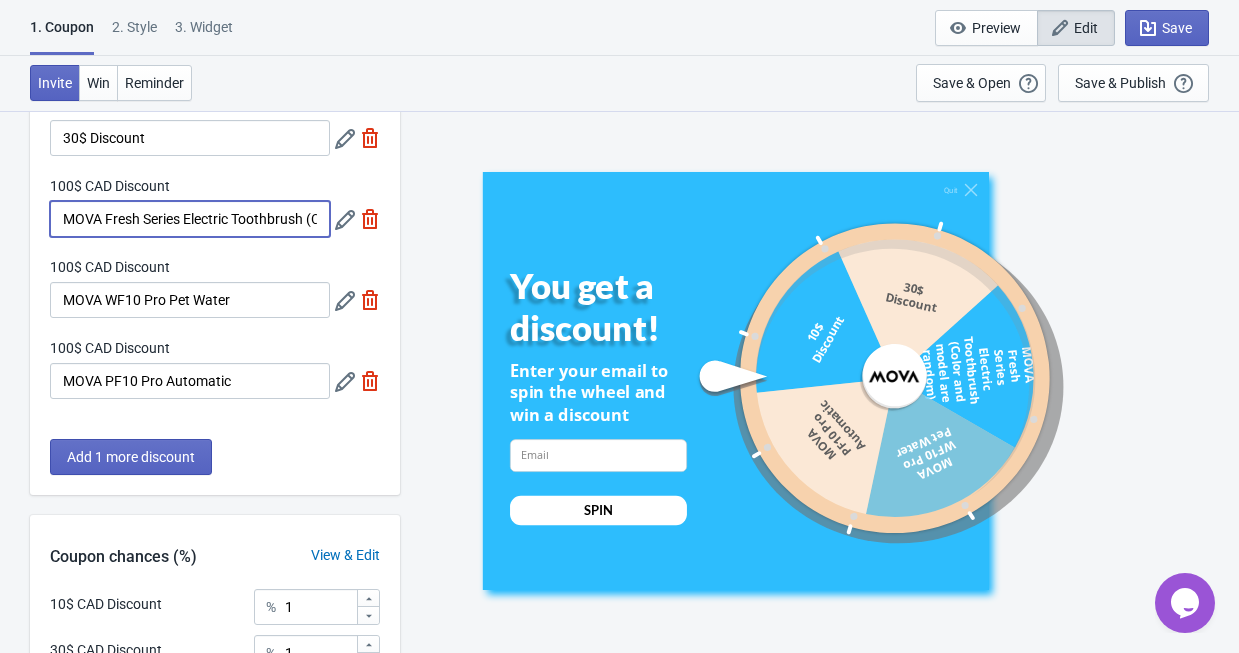 click 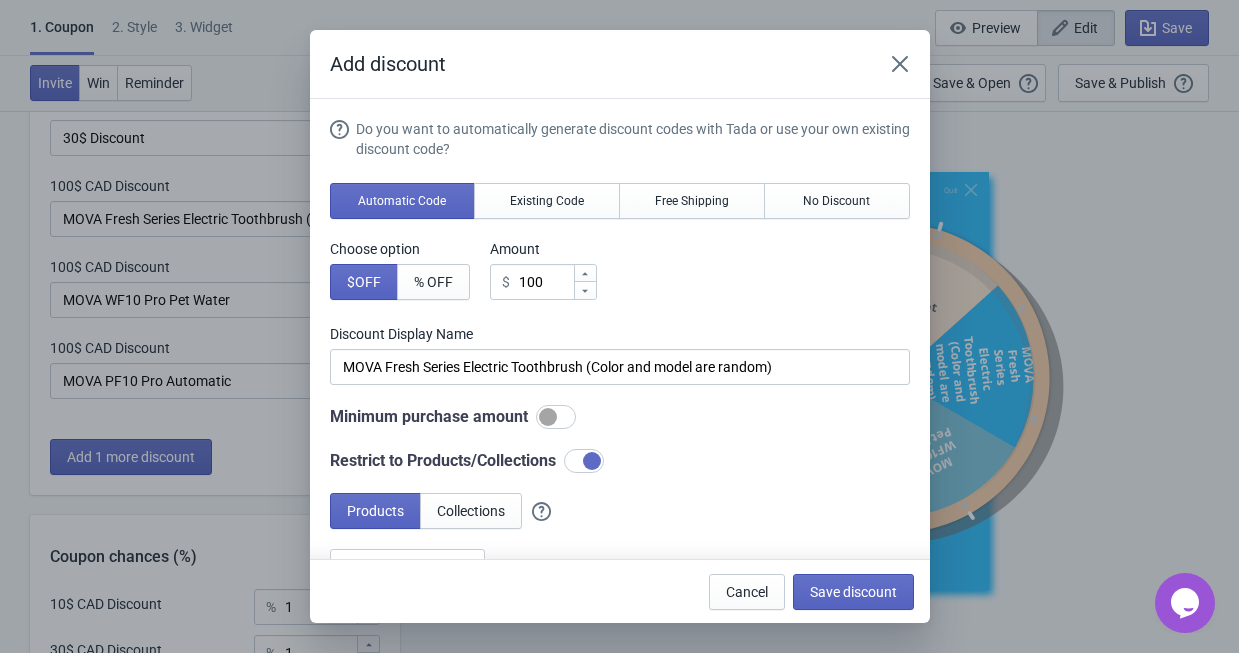 scroll, scrollTop: 0, scrollLeft: 0, axis: both 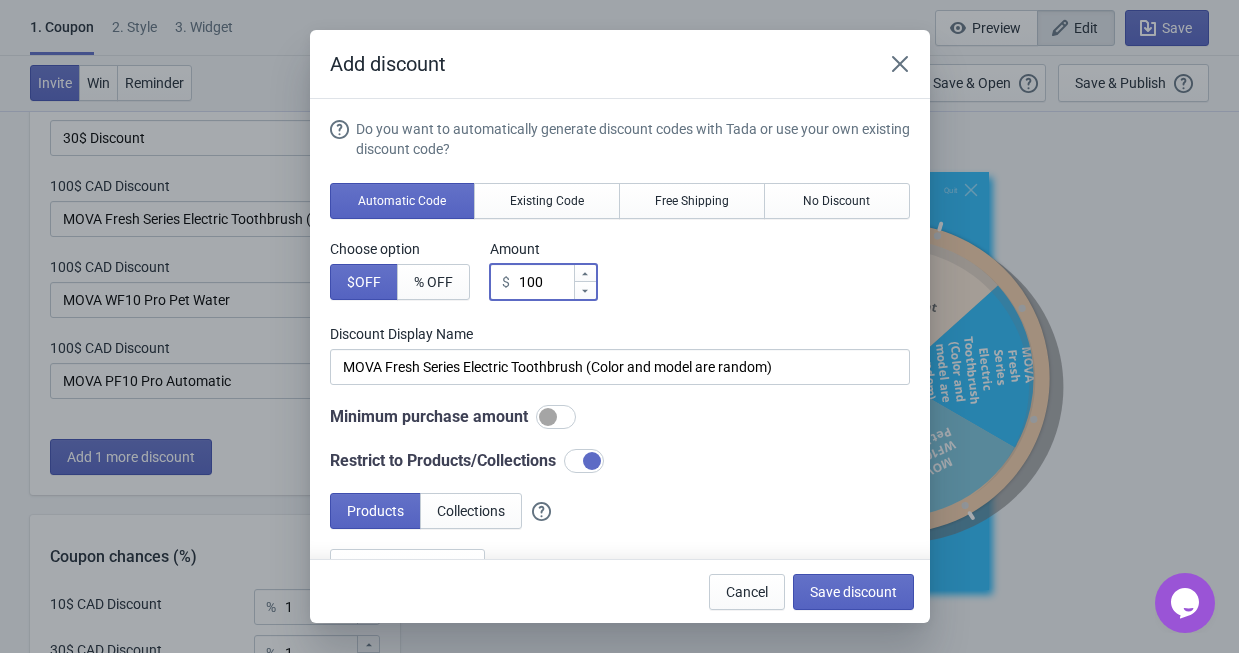 drag, startPoint x: 544, startPoint y: 277, endPoint x: 506, endPoint y: 277, distance: 38 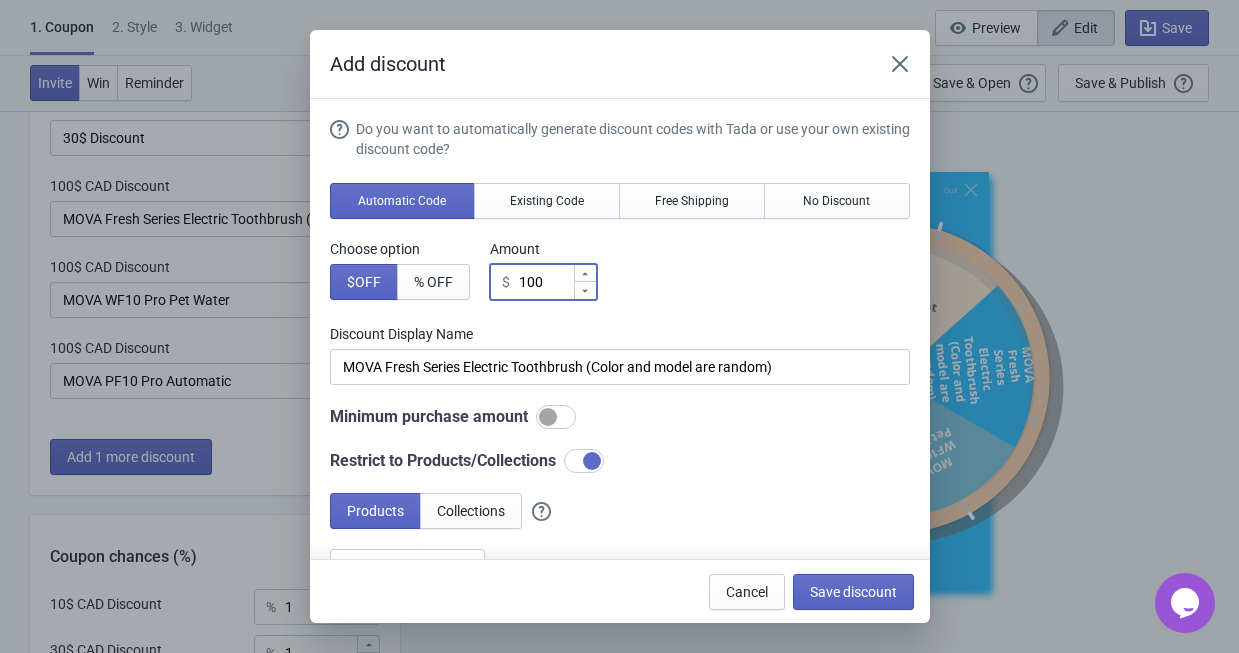 click on "$ 100" at bounding box center [543, 282] 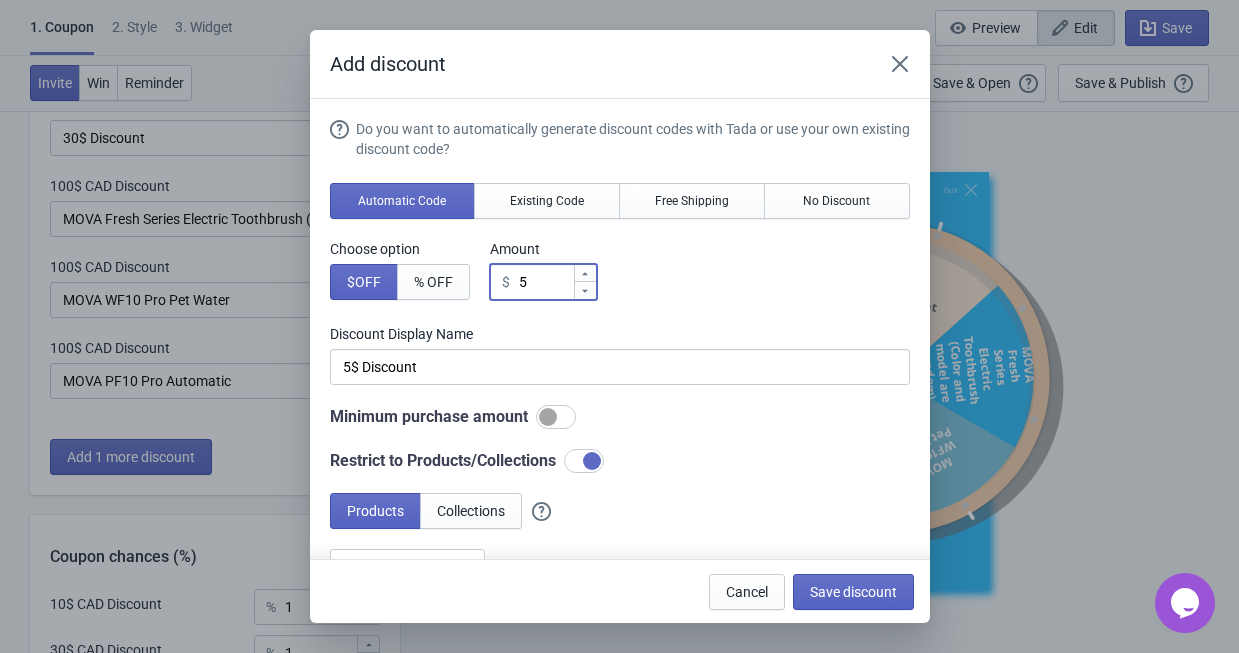type on "50" 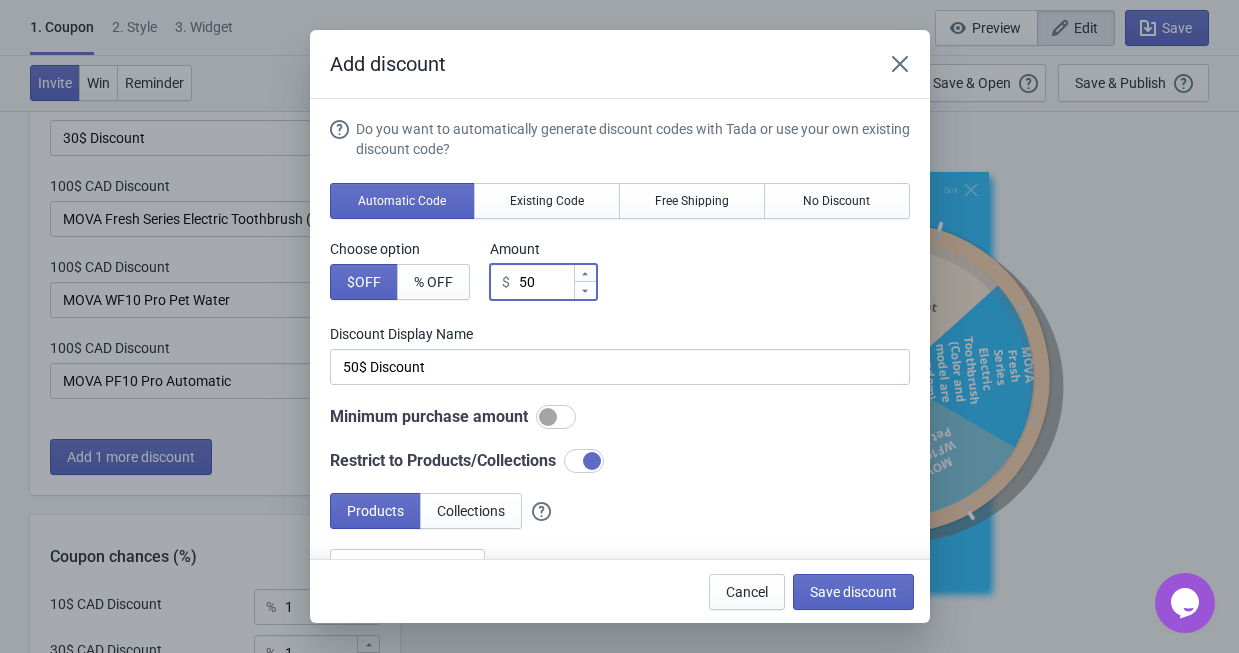 type on "50" 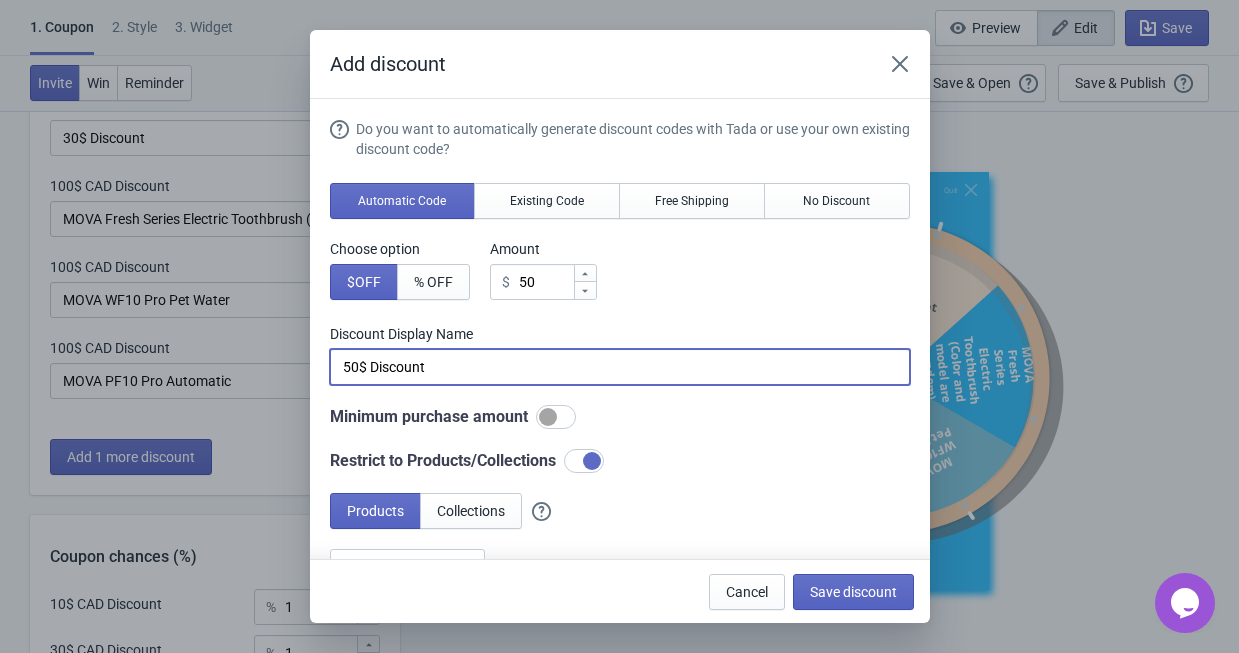 drag, startPoint x: 469, startPoint y: 357, endPoint x: 236, endPoint y: 356, distance: 233.00215 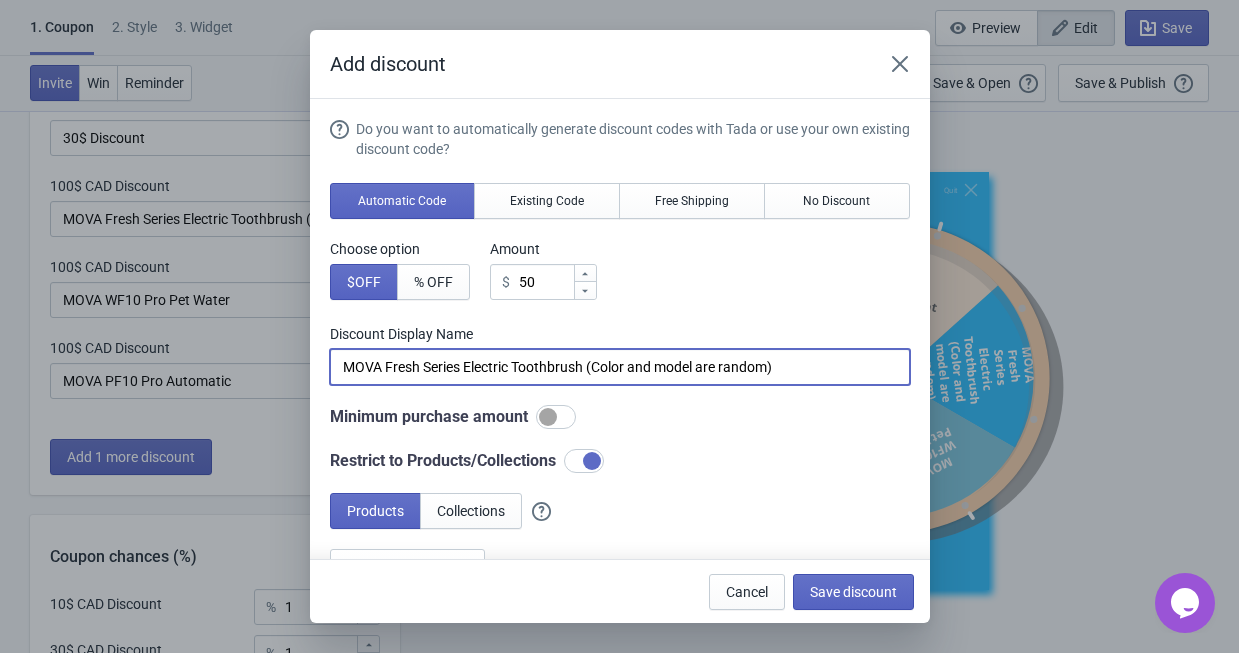 type on "MOVA Fresh Series Electric Toothbrush (Color and model are random)" 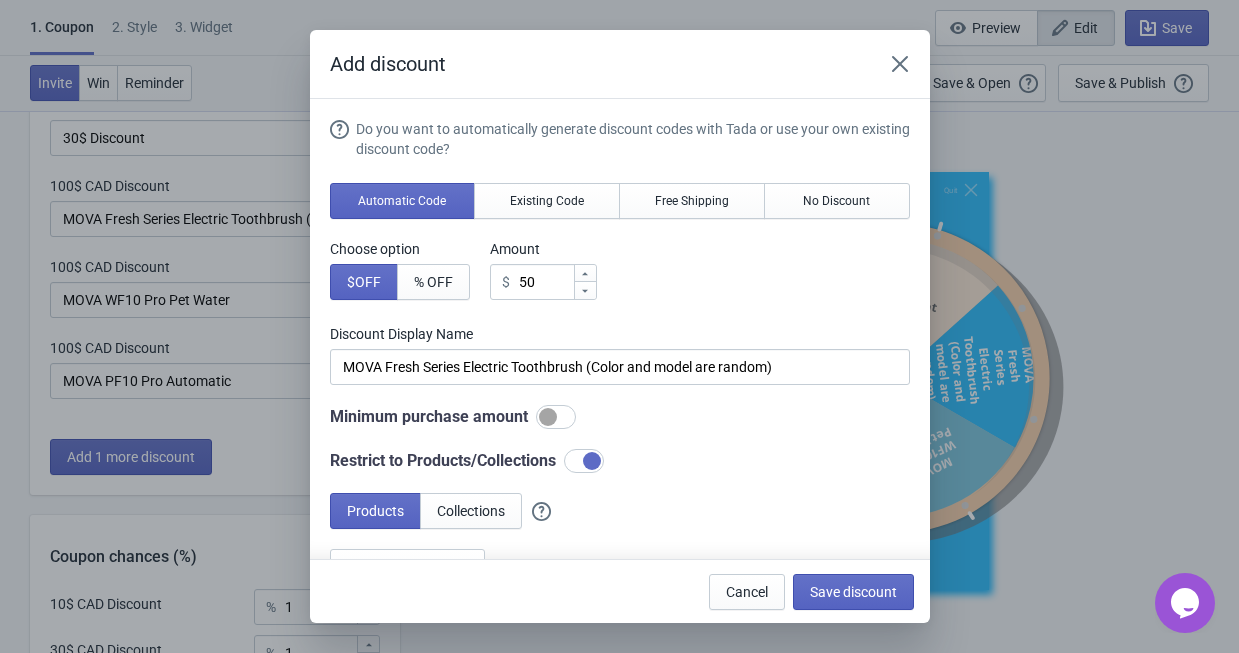 click at bounding box center (556, 417) 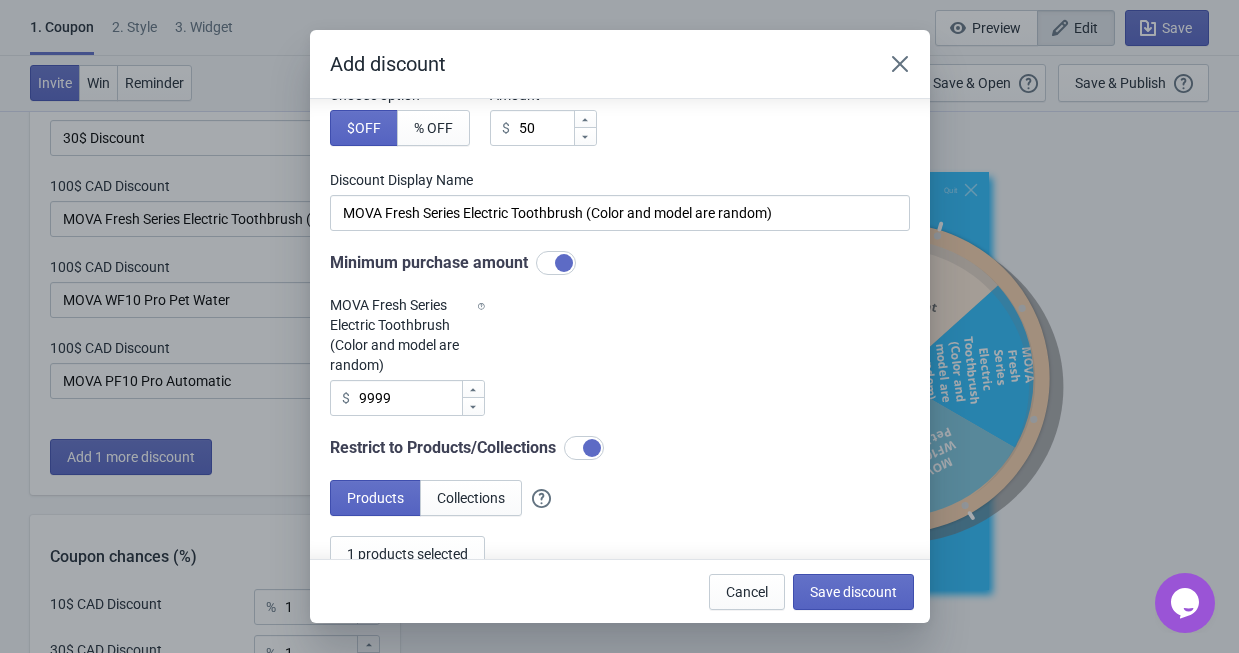 scroll, scrollTop: 182, scrollLeft: 0, axis: vertical 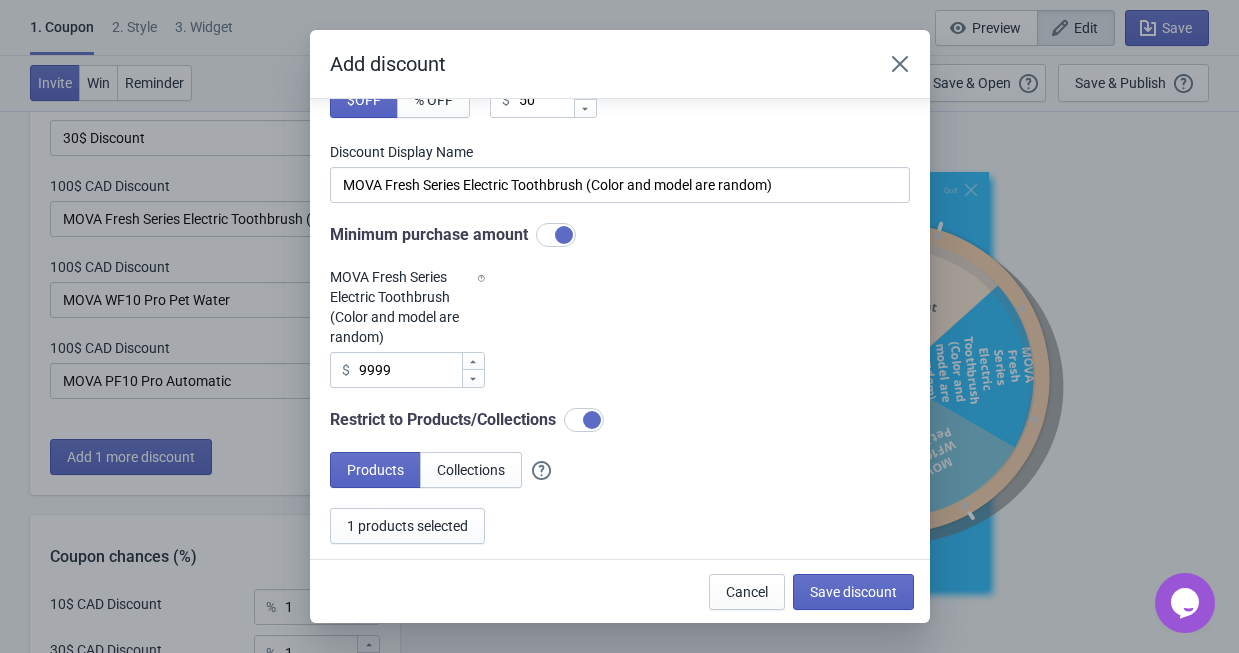 click at bounding box center (556, 235) 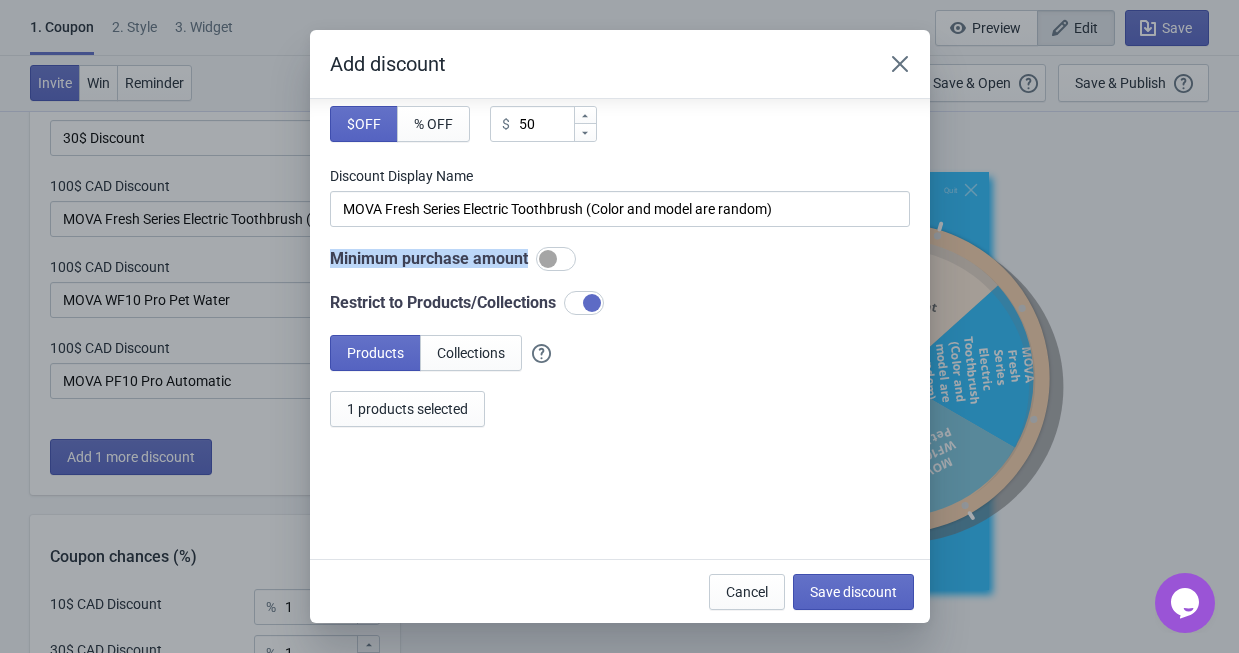 drag, startPoint x: 316, startPoint y: 259, endPoint x: 527, endPoint y: 265, distance: 211.0853 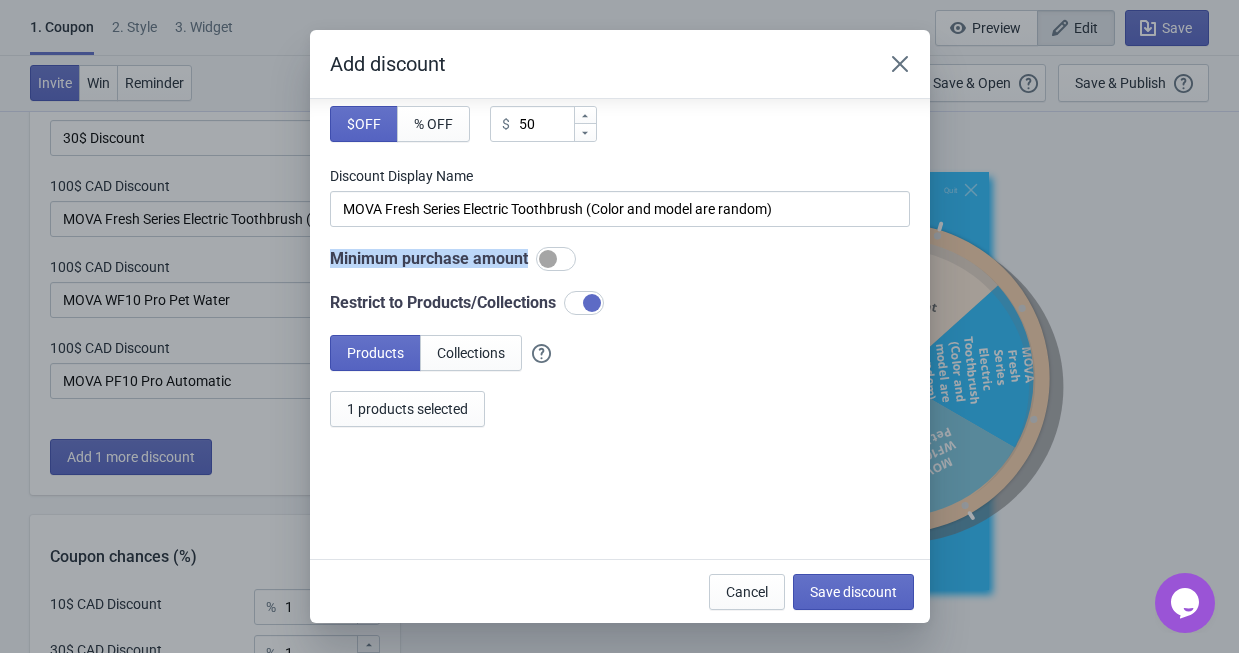 click on "Do you want to automatically generate discount codes with Tada or use your own existing discount code?  Automatic Code Existing Code Free Shipping No Discount Choose option $  OFF % OFF Amount $ 50 Discount Display Name   MOVA Fresh Series Electric Toothbrush (Color and model are random) Minimum purchase amount  Restrict to Products/Collections  Products Collections 1 products selected" at bounding box center (620, 250) 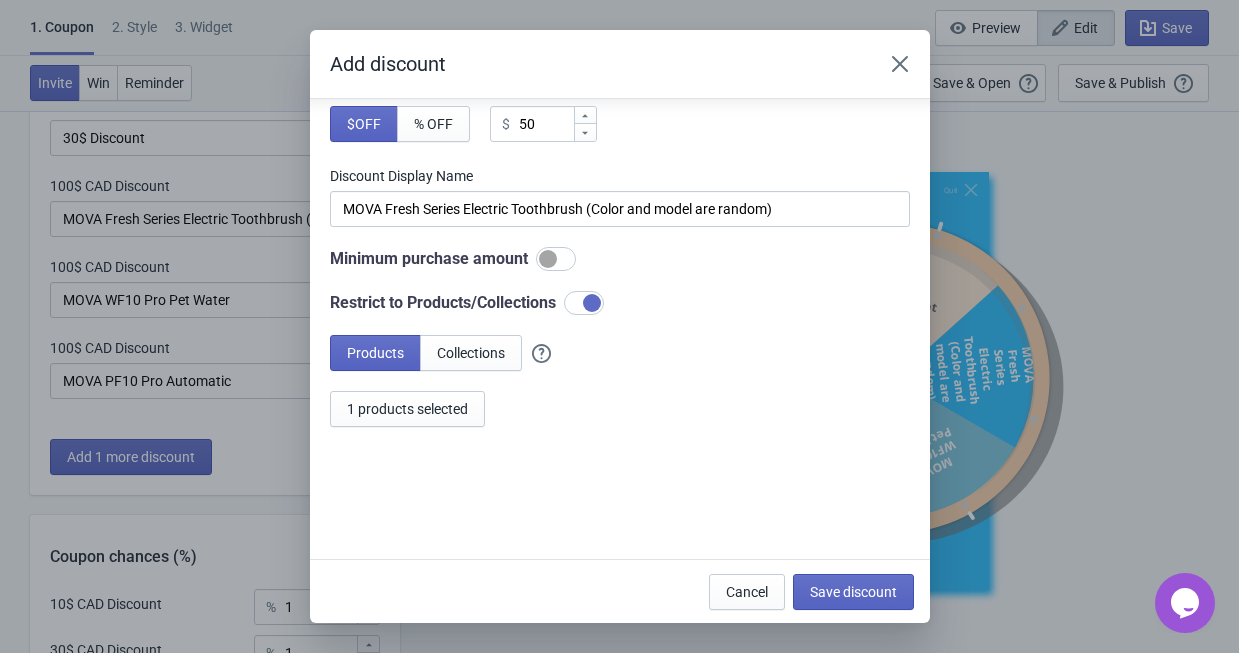 click on "Minimum purchase amount" at bounding box center [620, 259] 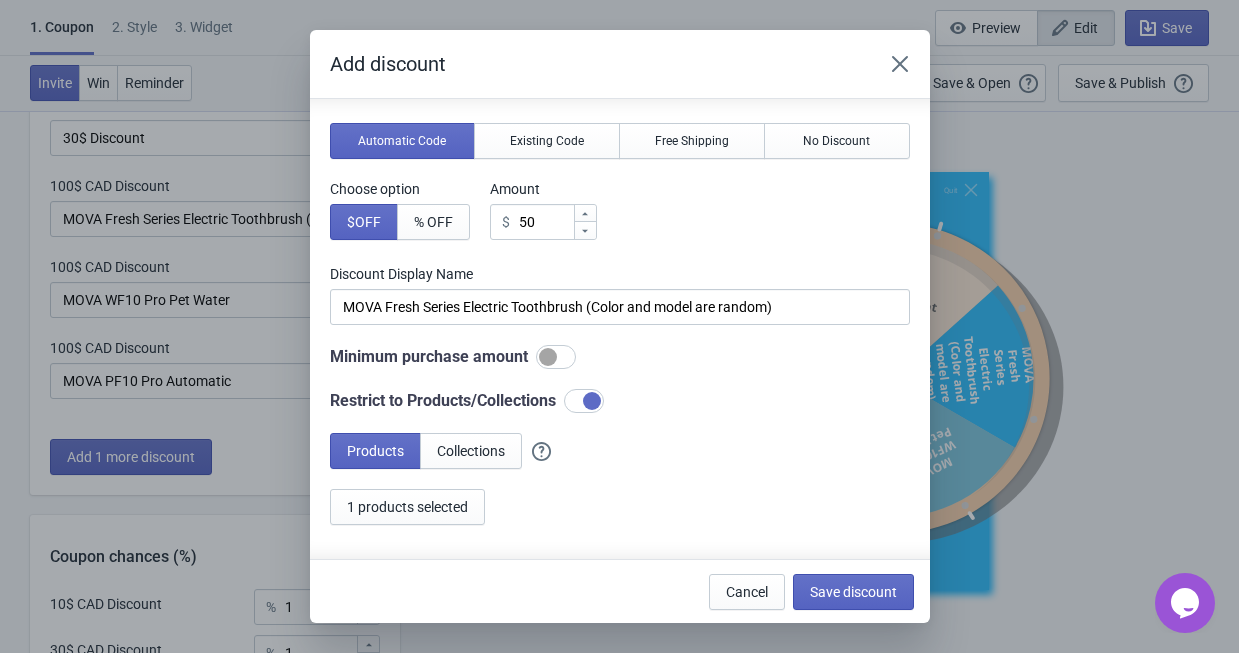 scroll, scrollTop: 158, scrollLeft: 0, axis: vertical 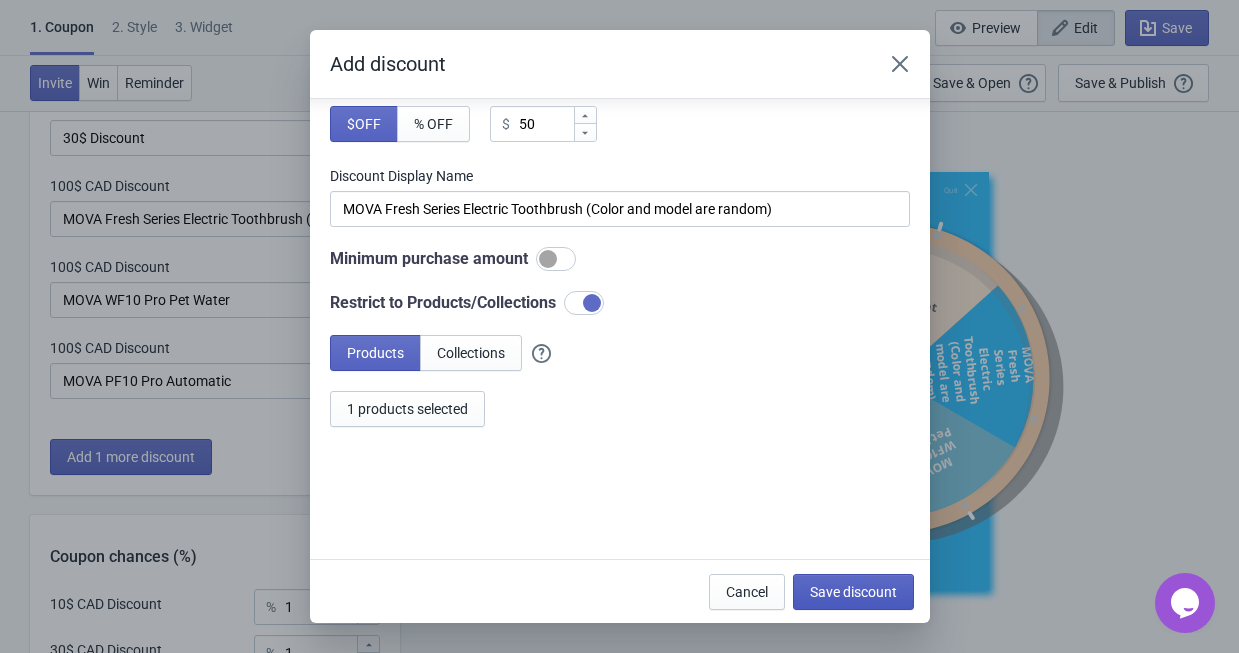 click on "Save discount" at bounding box center (853, 592) 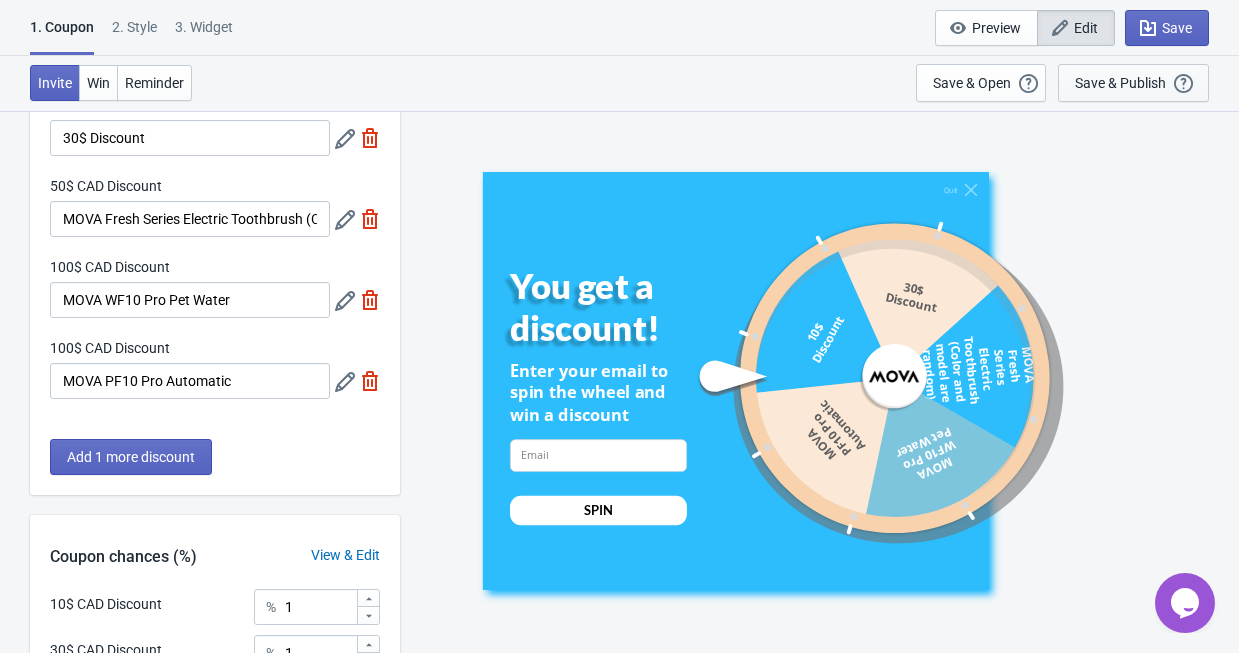 click on "Save & Publish This option will save your Widget so that it will be visible to your visitors. You can come back and edit your Widget at any time." at bounding box center (1133, 83) 